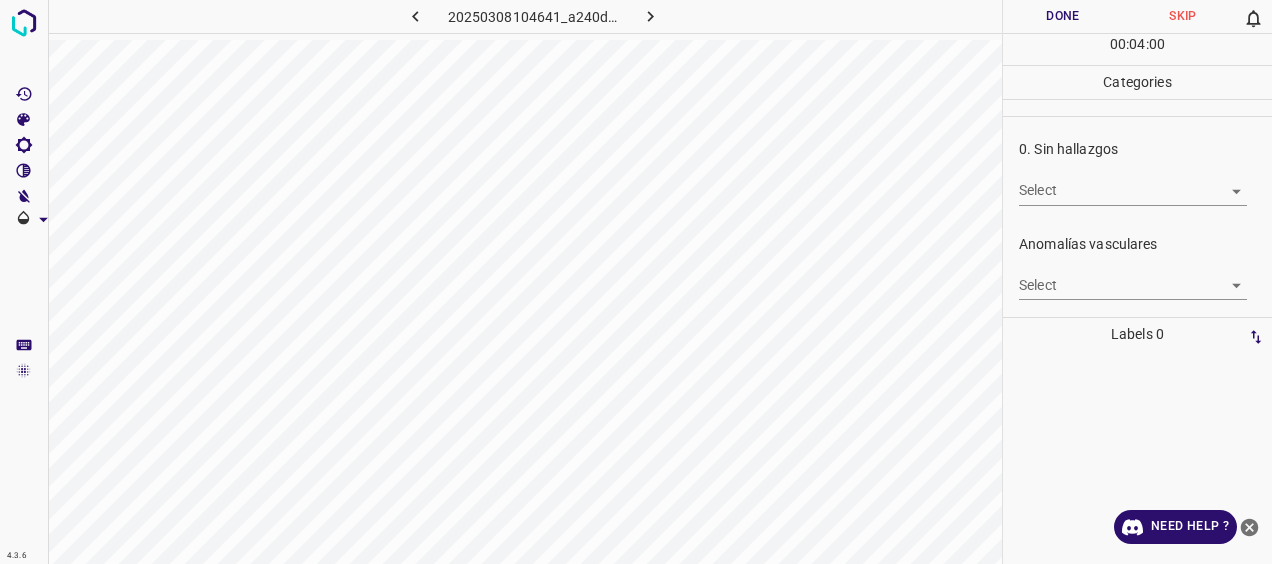 scroll, scrollTop: 0, scrollLeft: 0, axis: both 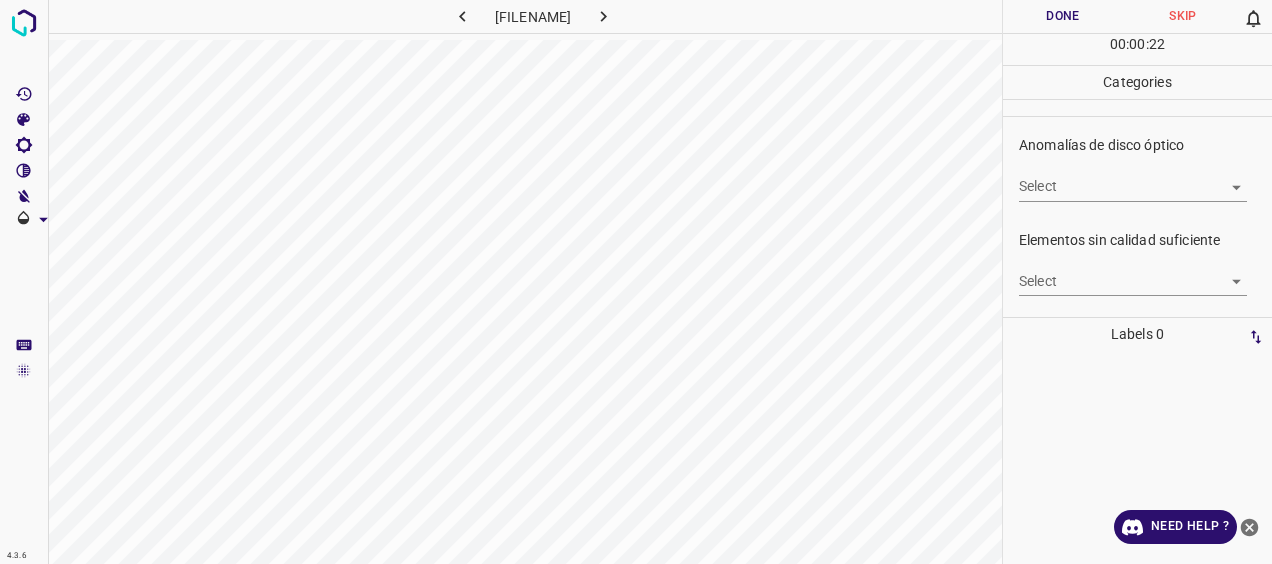 click on "4.3.6  1102605950_20250218103942074202002001_1__258ed85f0.jpg Done Skip 0 00   : 00   : 22   Categories 0. Sin hallazgos   Select ​ Anomalías vasculares   Select ​ Atrofias   Select ​ Drusas   Select ​ Exudados   Select ​ Hemorragias o Microaneurismas   Select ​ Otros hallazgos patológicos   Select ​ Otros hallazgos no patológicos   Select ​ Anomalías de disco óptico   Select ​ Elementos sin calidad suficiente   Select ​ Labels   0 Categories 1 0. Sin hallazgos 2 Anomalías vasculares 3 Atrofias 4 Drusas 5 Exudados 6 Hemorragias o Microaneurismas 7 Otros hallazgos patológicos 8 Otros hallazgos no patológicos 9 Anomalías de disco óptico 0 Elementos sin calidad suficiente Tools Space Change between modes (Draw & Edit) I Auto labeling R Restore zoom M Zoom in N Zoom out Delete Delete selecte label Filters Z Restore filters X Saturation filter C Brightness filter V Contrast filter B Gray scale filter General O Download Need Help ? - Text - Hide - Delete" at bounding box center (636, 282) 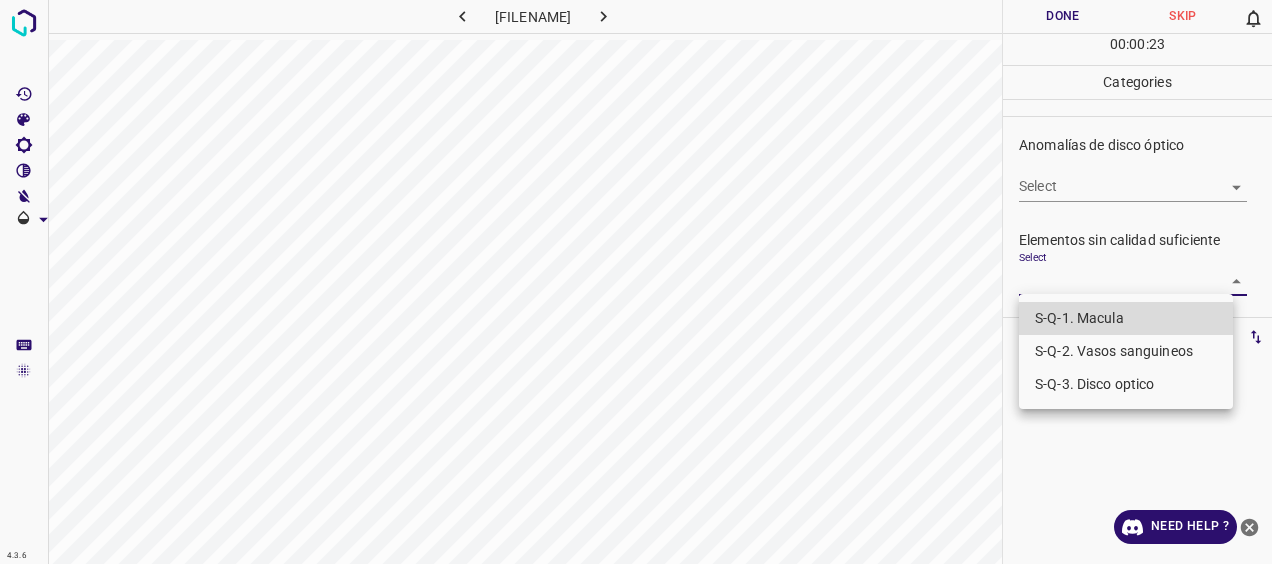 click on "S-Q-1. Macula" at bounding box center [1126, 318] 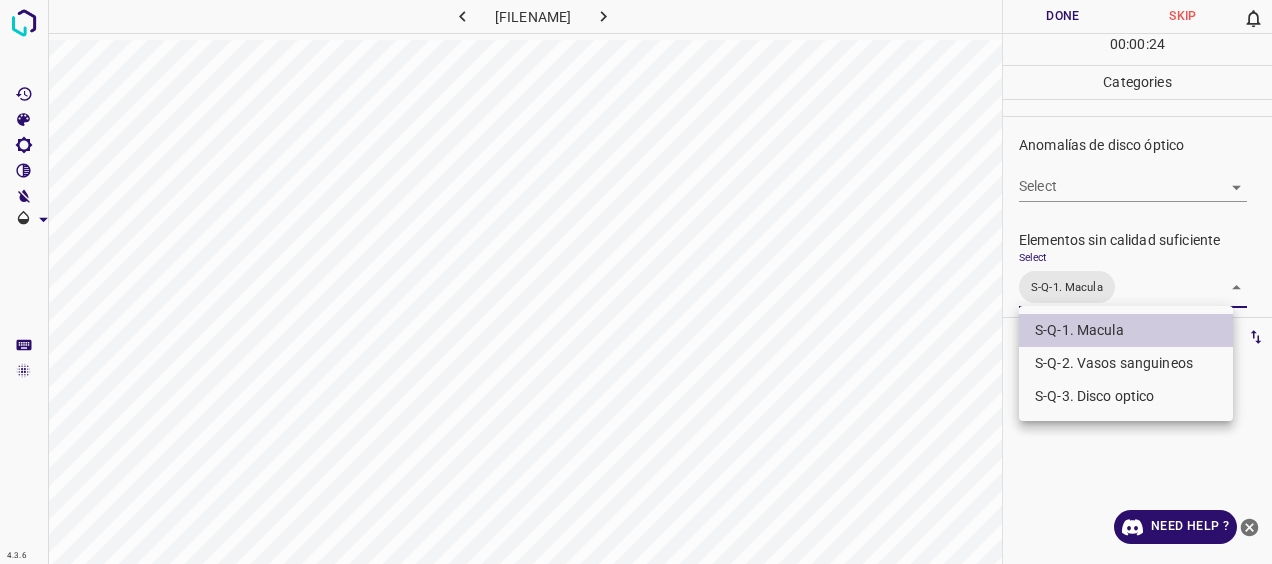 click on "S-Q-3. Disco optico" at bounding box center [1126, 396] 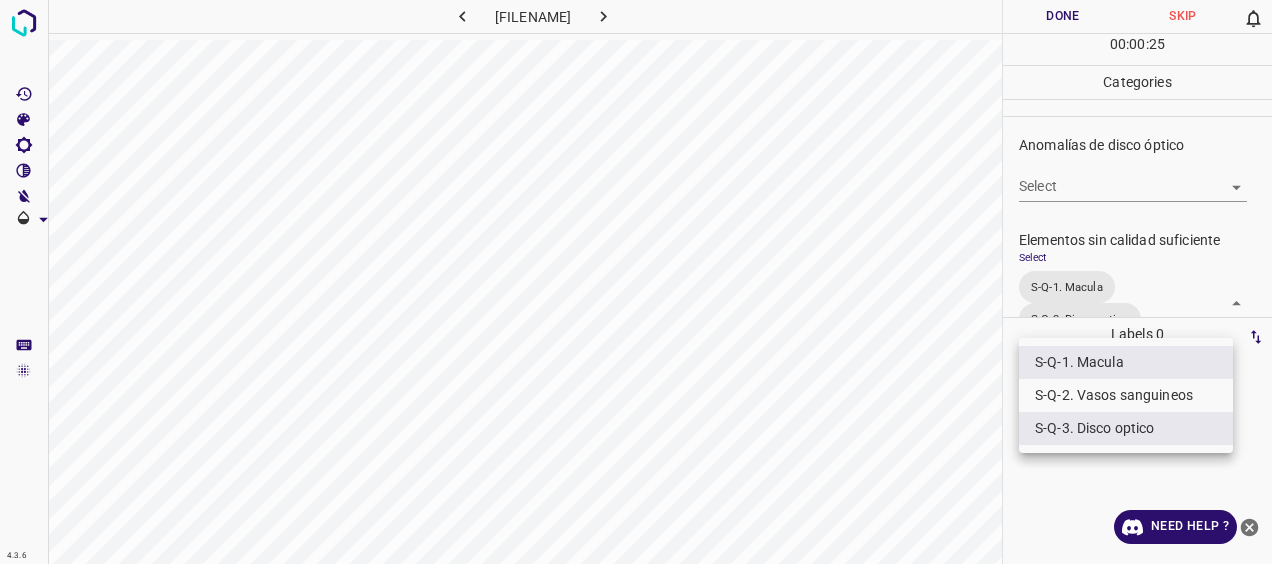 click at bounding box center [636, 282] 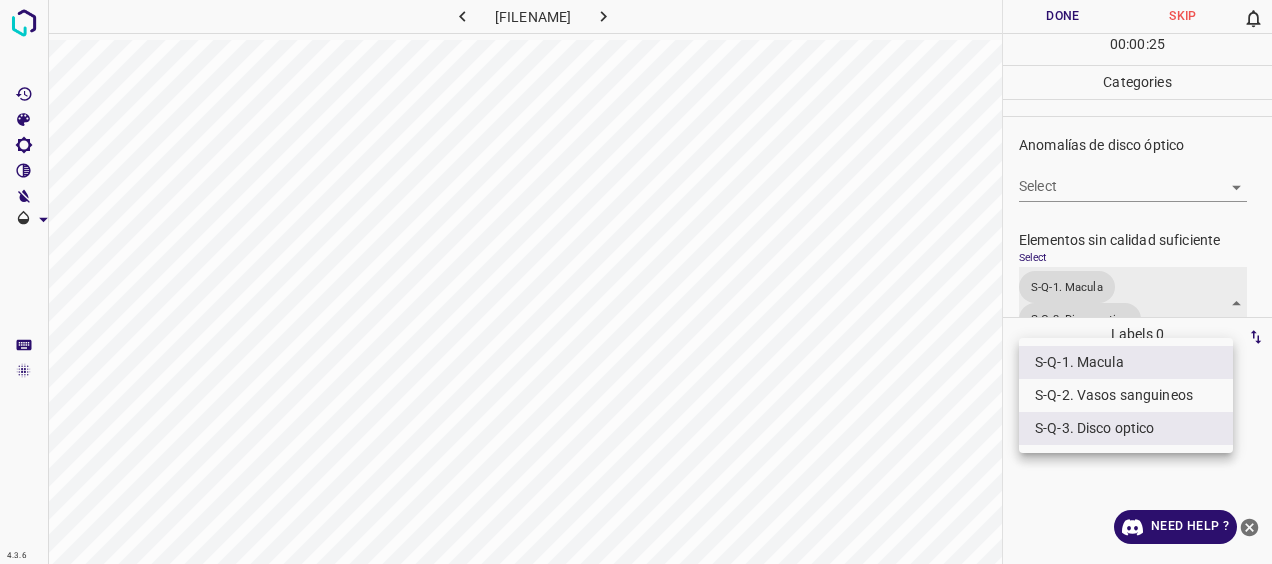 scroll, scrollTop: 779, scrollLeft: 0, axis: vertical 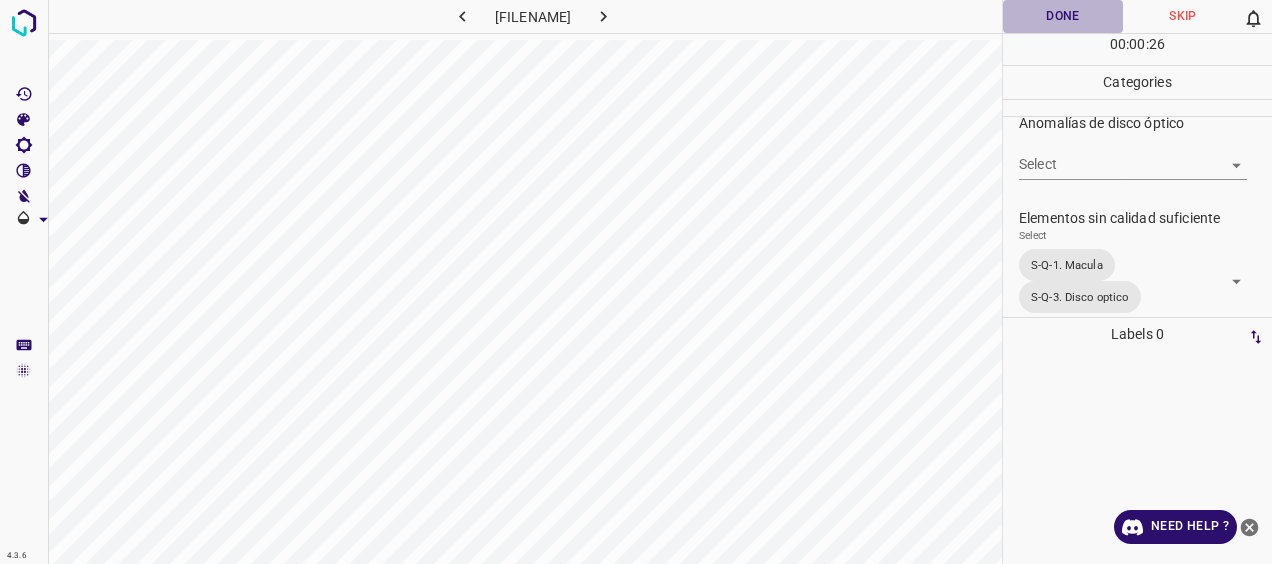 click on "Done" at bounding box center [1063, 16] 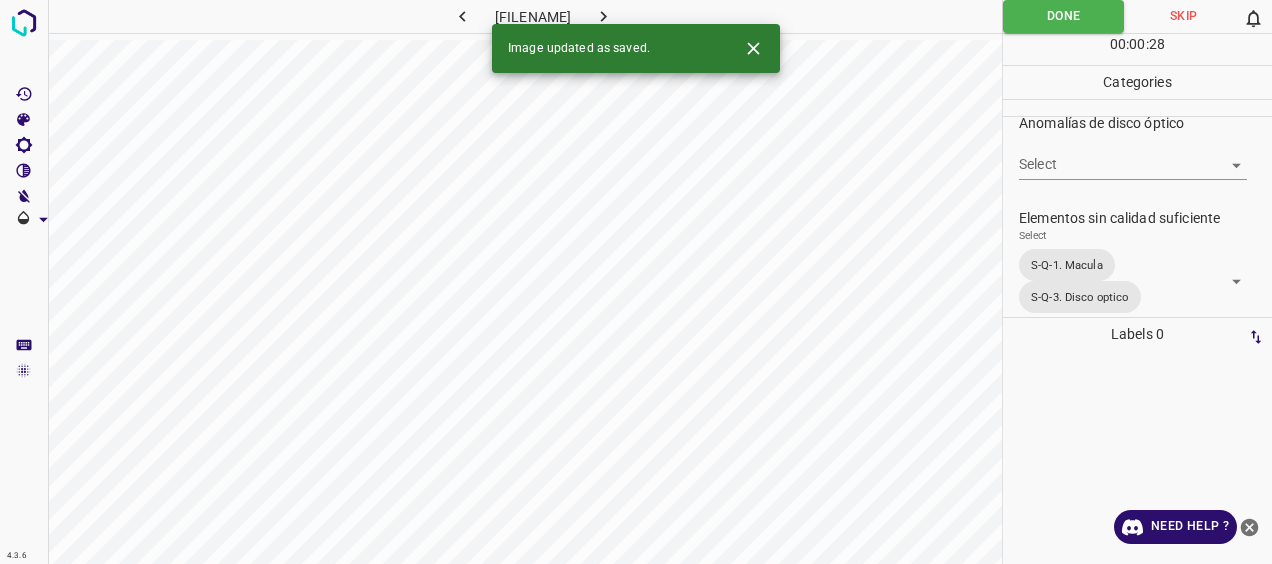 click at bounding box center (603, 16) 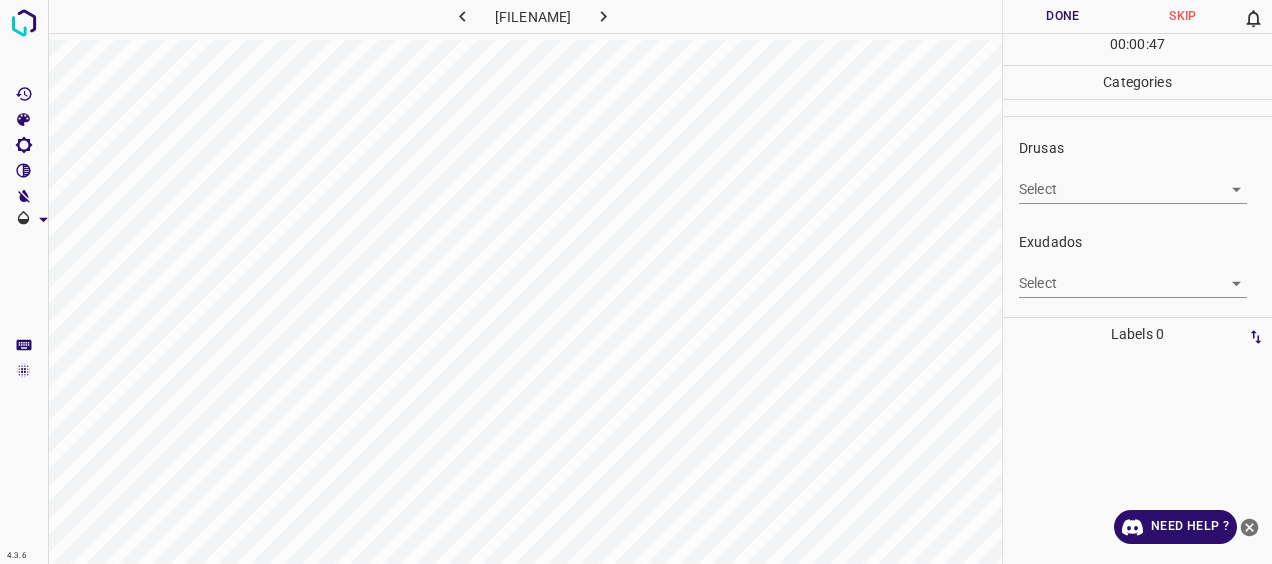 scroll, scrollTop: 300, scrollLeft: 0, axis: vertical 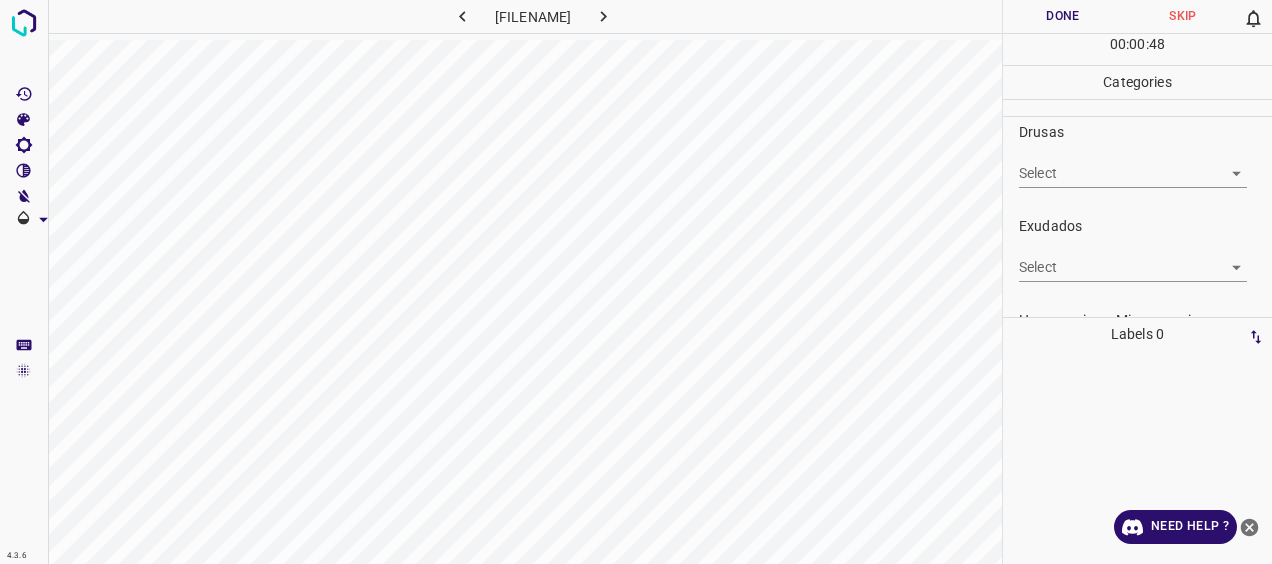 click on "4.3.6  1103004112_20250325114234097901002001_136bb8d06.jpg Done Skip 0 00   : 00   : 48   Categories 0. Sin hallazgos   Select ​ Anomalías vasculares   Select ​ Atrofias   Select ​ Drusas   Select ​ Exudados   Select ​ Hemorragias o Microaneurismas   Select ​ Otros hallazgos patológicos   Select ​ Otros hallazgos no patológicos   Select ​ Anomalías de disco óptico   Select ​ Elementos sin calidad suficiente   Select ​ Labels   0 Categories 1 0. Sin hallazgos 2 Anomalías vasculares 3 Atrofias 4 Drusas 5 Exudados 6 Hemorragias o Microaneurismas 7 Otros hallazgos patológicos 8 Otros hallazgos no patológicos 9 Anomalías de disco óptico 0 Elementos sin calidad suficiente Tools Space Change between modes (Draw & Edit) I Auto labeling R Restore zoom M Zoom in N Zoom out Delete Delete selecte label Filters Z Restore filters X Saturation filter C Brightness filter V Contrast filter B Gray scale filter General O Download Need Help ? - Text - Hide - Delete" at bounding box center [636, 282] 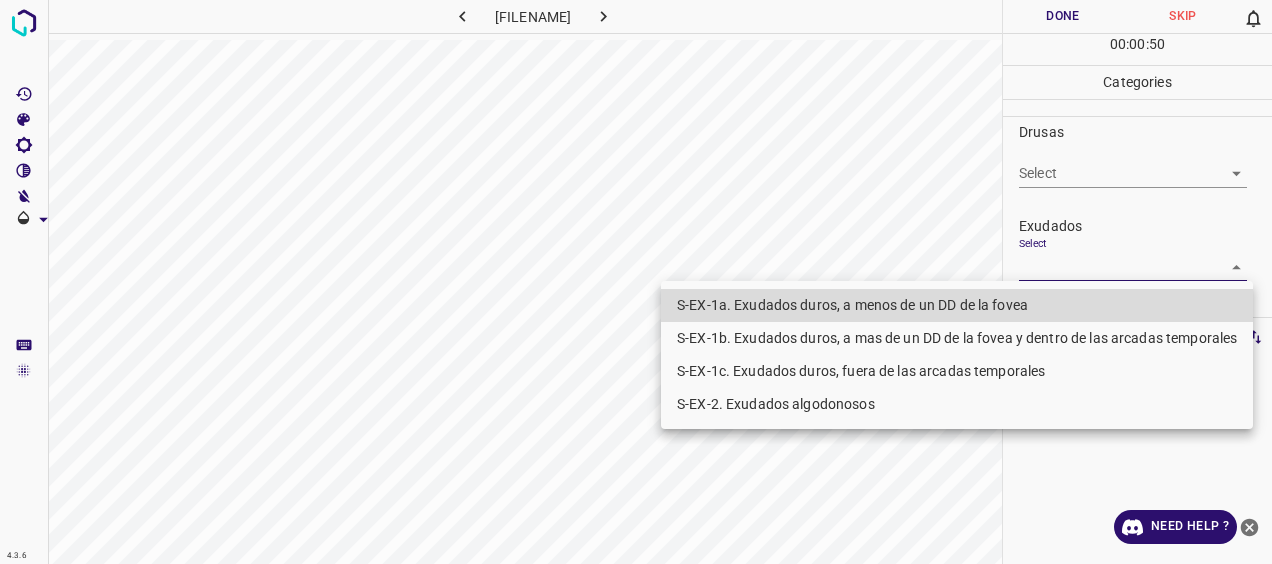 click on "S-EX-1b. Exudados duros, a mas de un DD de la fovea y dentro de las arcadas temporales" at bounding box center [957, 338] 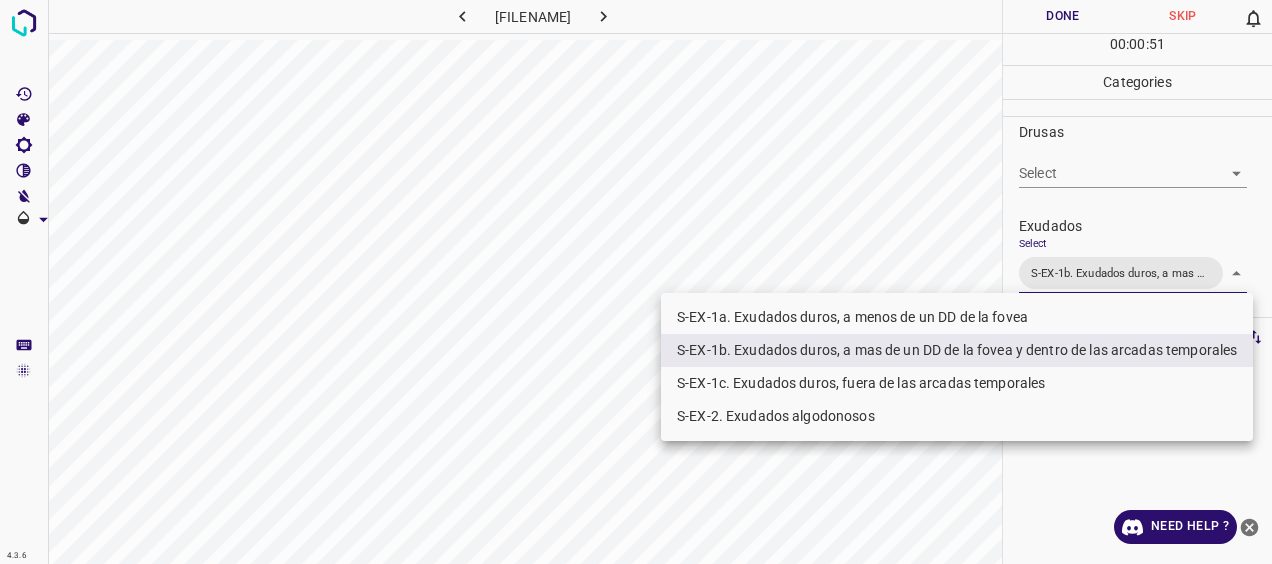 click on "S-EX-1c. Exudados duros, fuera de las arcadas temporales" at bounding box center [957, 383] 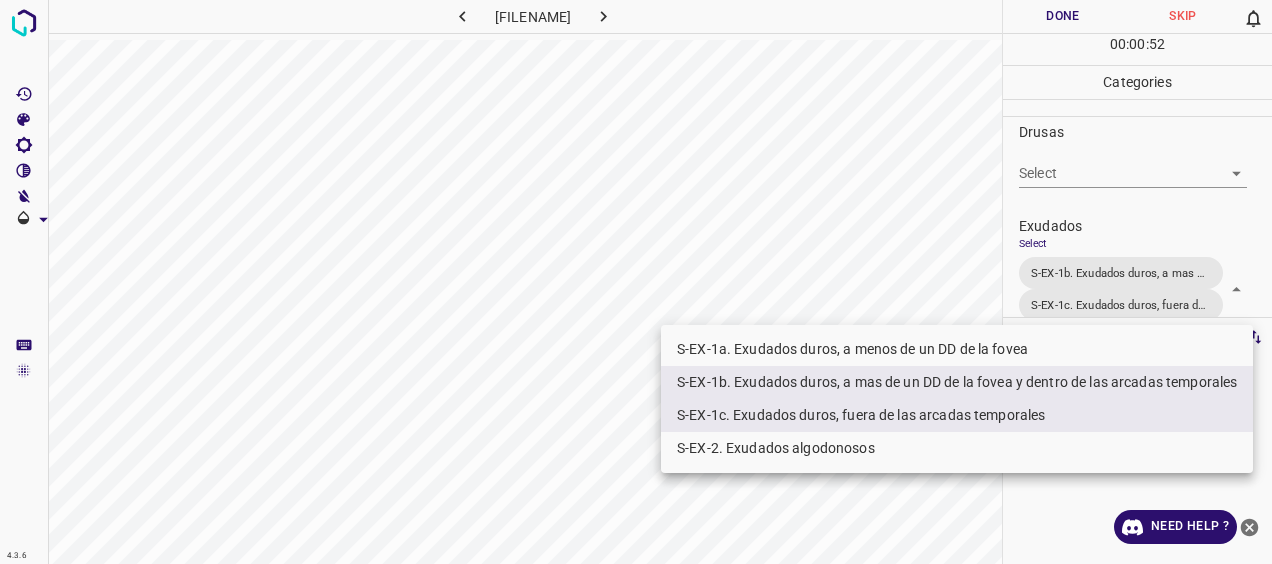 click on "S-EX-2. Exudados algodonosos" at bounding box center [957, 448] 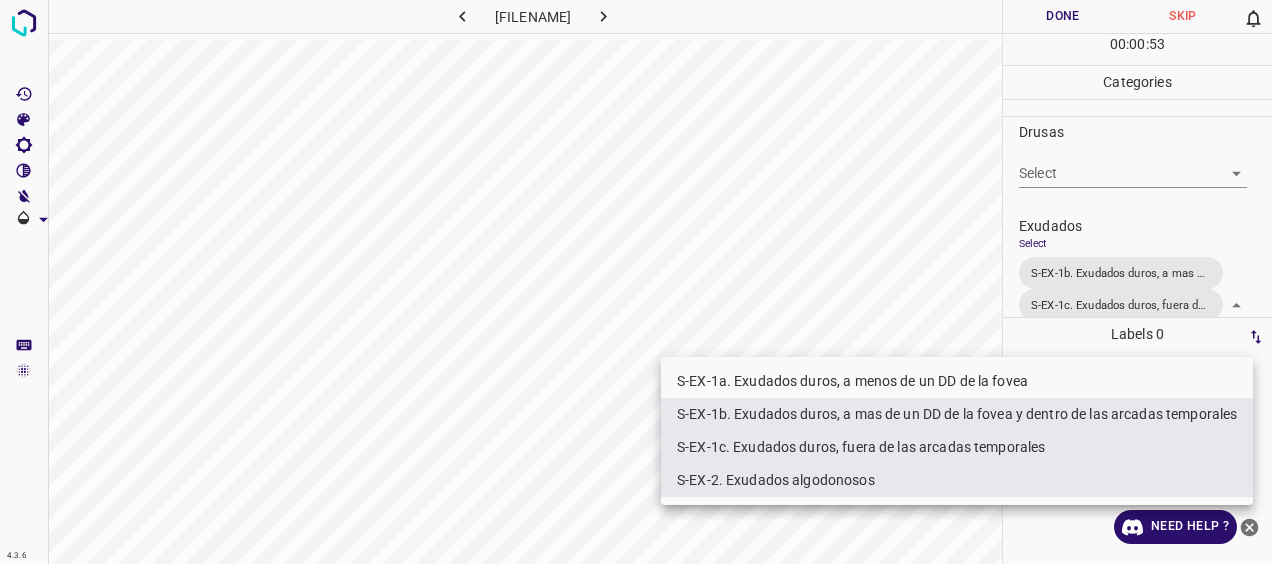 click at bounding box center [636, 282] 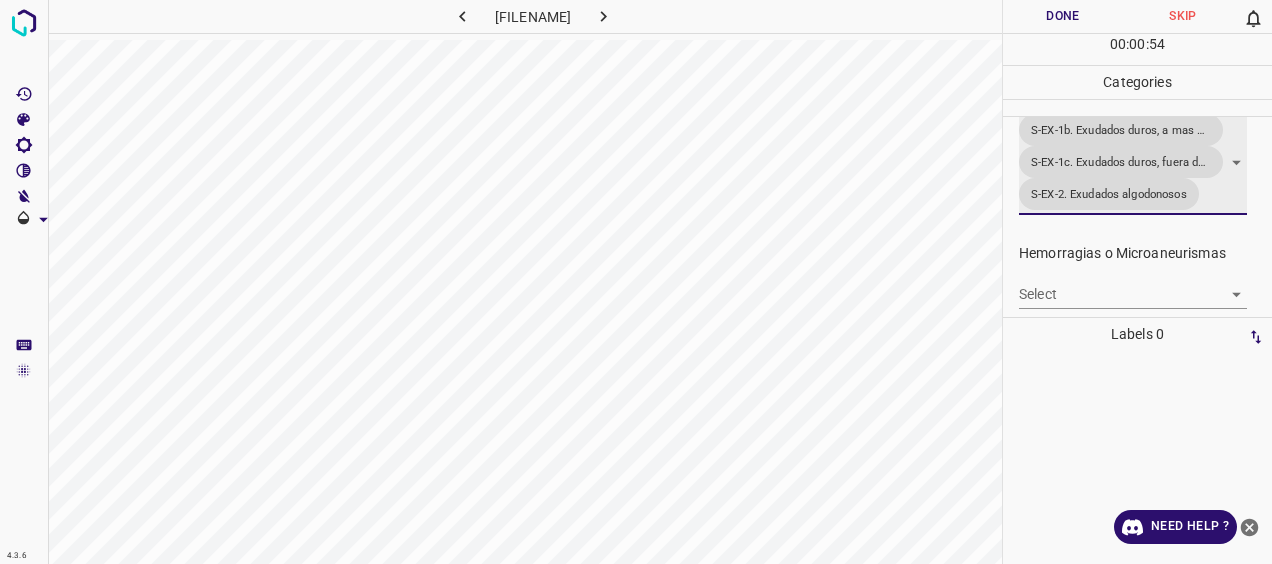 scroll, scrollTop: 540, scrollLeft: 0, axis: vertical 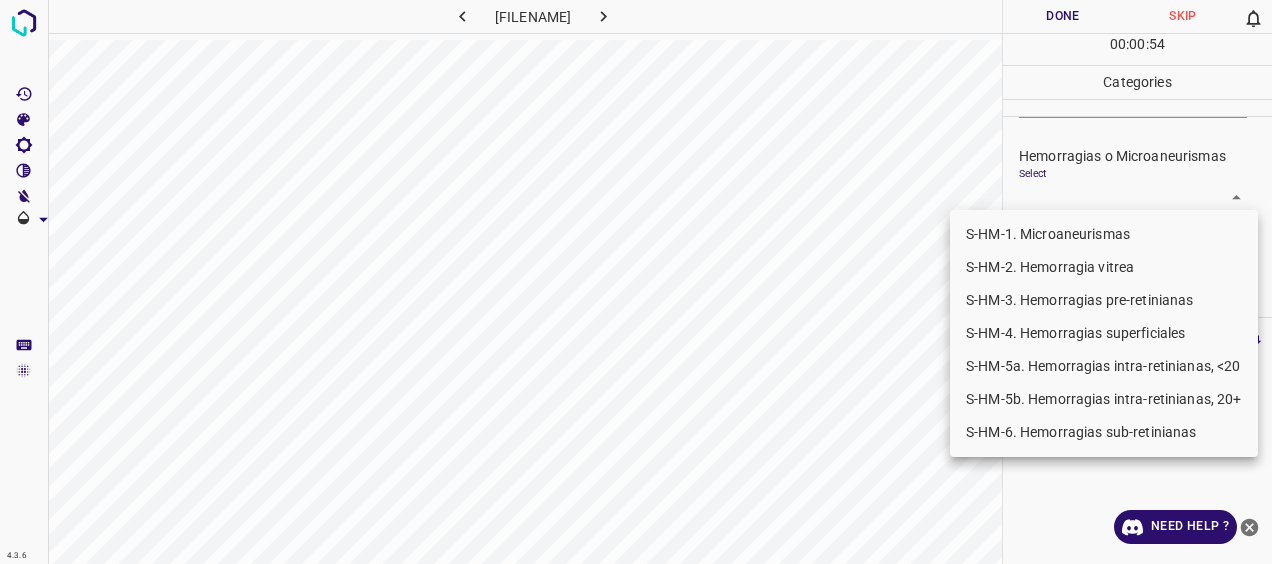 drag, startPoint x: 1075, startPoint y: 205, endPoint x: 1086, endPoint y: 210, distance: 12.083046 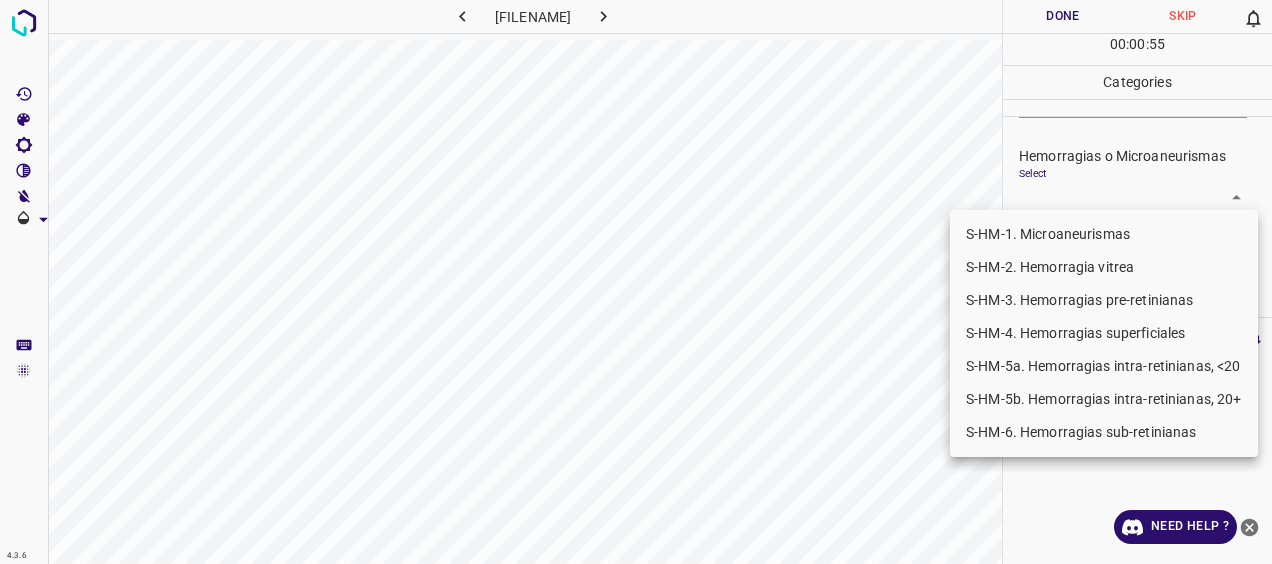 click on "S-HM-1. Microaneurismas" at bounding box center (1104, 234) 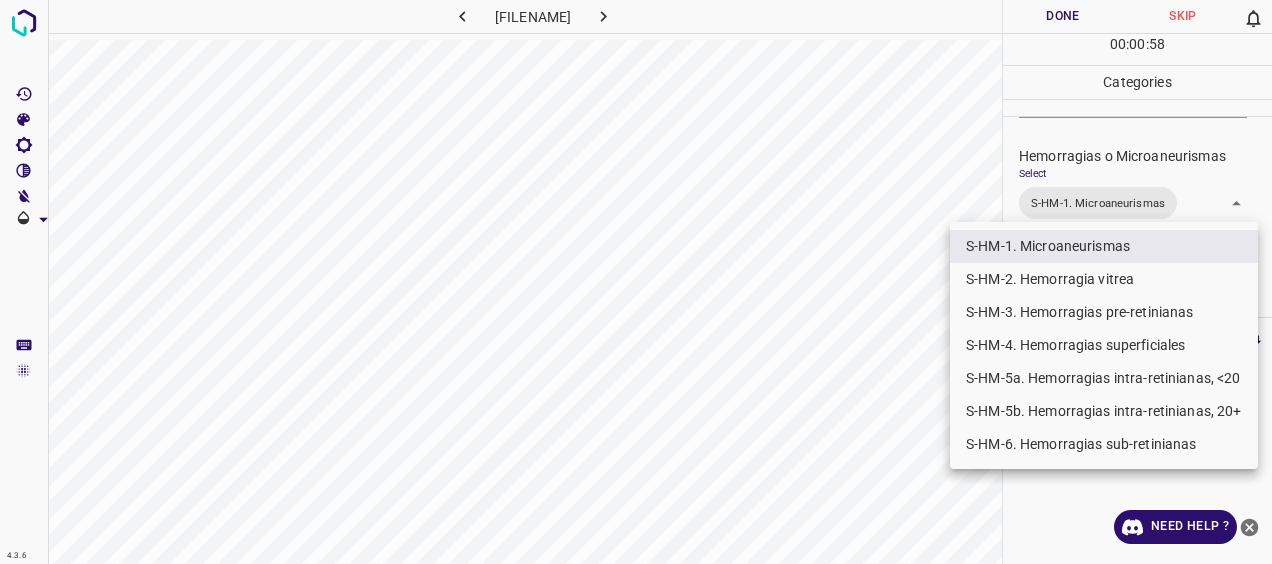 click on "S-HM-5a. Hemorragias intra-retinianas, <20" at bounding box center [1104, 378] 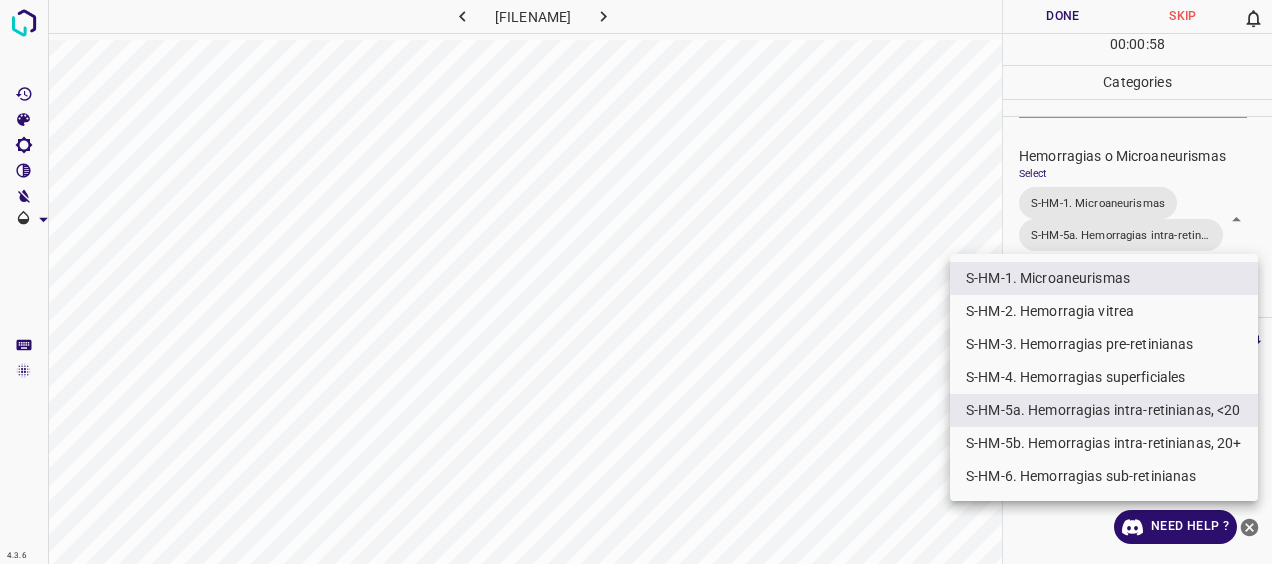 click at bounding box center (636, 282) 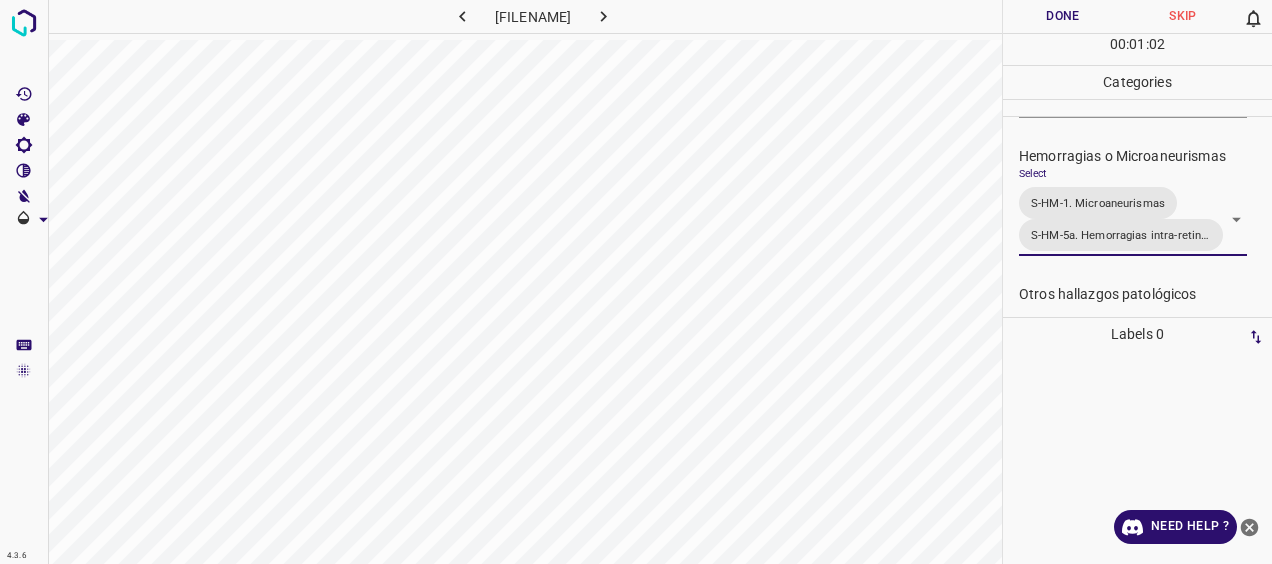 click on "Done" at bounding box center (1063, 16) 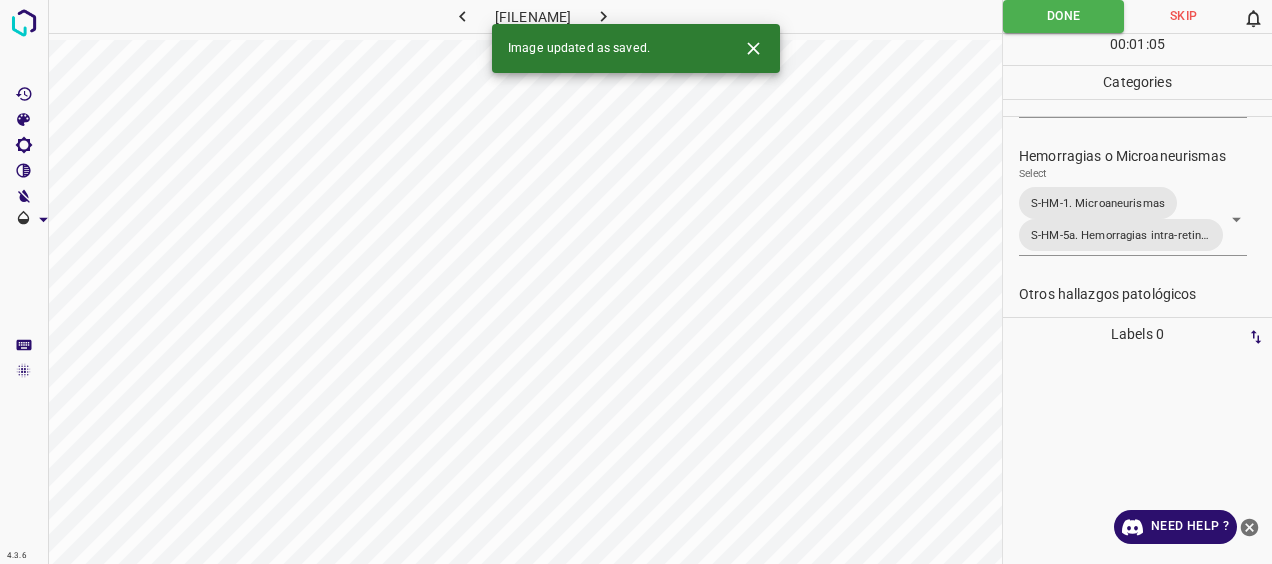 click at bounding box center (603, 16) 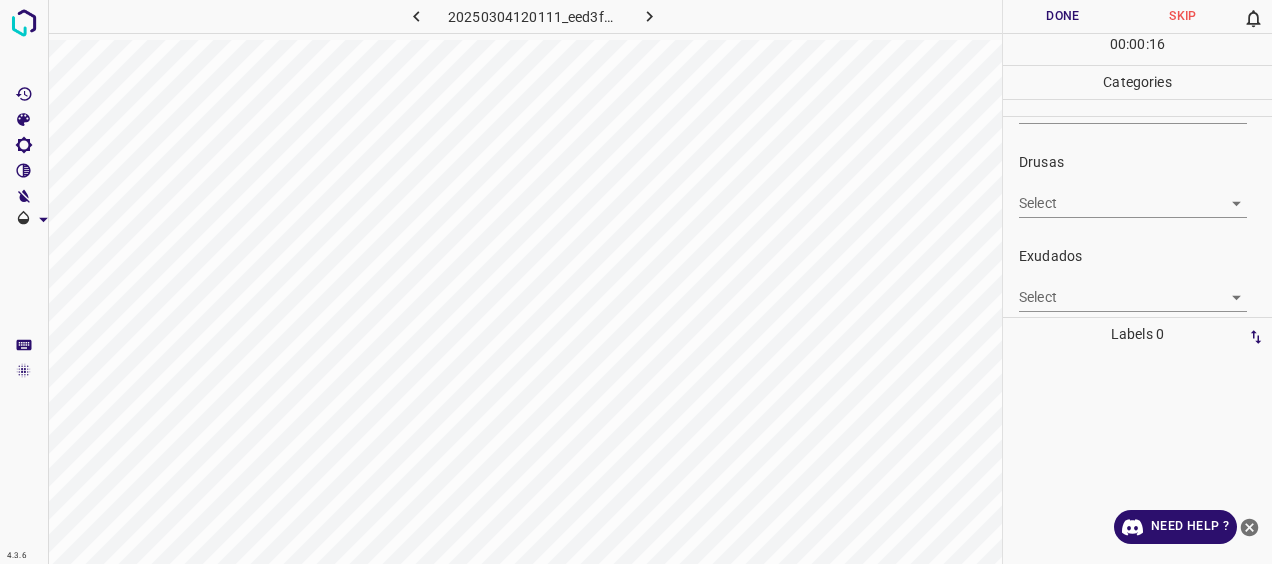 scroll, scrollTop: 300, scrollLeft: 0, axis: vertical 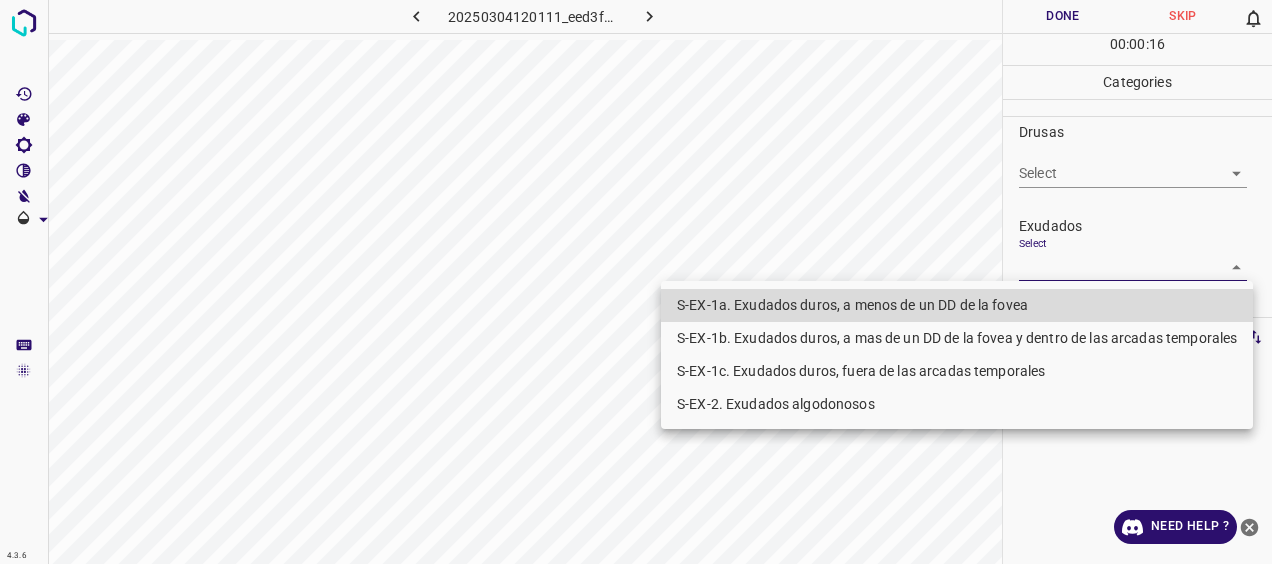 click on "4.3.6  [FILENAME] Done Skip 0 00   : 00   : 16   Categories 0. Sin hallazgos   Select ​ Anomalías vasculares   Select ​ Atrofias   Select ​ Drusas   Select ​ Exudados   Select ​ Hemorragias o Microaneurismas   Select ​ Otros hallazgos patológicos   Select ​ Otros hallazgos no patológicos   Select ​ Anomalías de disco óptico   Select ​ Elementos sin calidad suficiente   Select ​ Labels   0 Categories 1 0. Sin hallazgos 2 Anomalías vasculares 3 Atrofias 4 Drusas 5 Exudados 6 Hemorragias o Microaneurismas 7 Otros hallazgos patológicos 8 Otros hallazgos no patológicos 9 Anomalías de disco óptico 0 Elementos sin calidad suficiente Tools Space Change between modes (Draw & Edit) I Auto labeling R Restore zoom M Zoom in N Zoom out Delete Delete selecte label Filters Z Restore filters X Saturation filter C Brightness filter V Contrast filter B Gray scale filter General O Download Need Help ? - Text - Hide - Delete S-EX-1a. Exudados duros, a menos de un DD de la fovea" at bounding box center (636, 282) 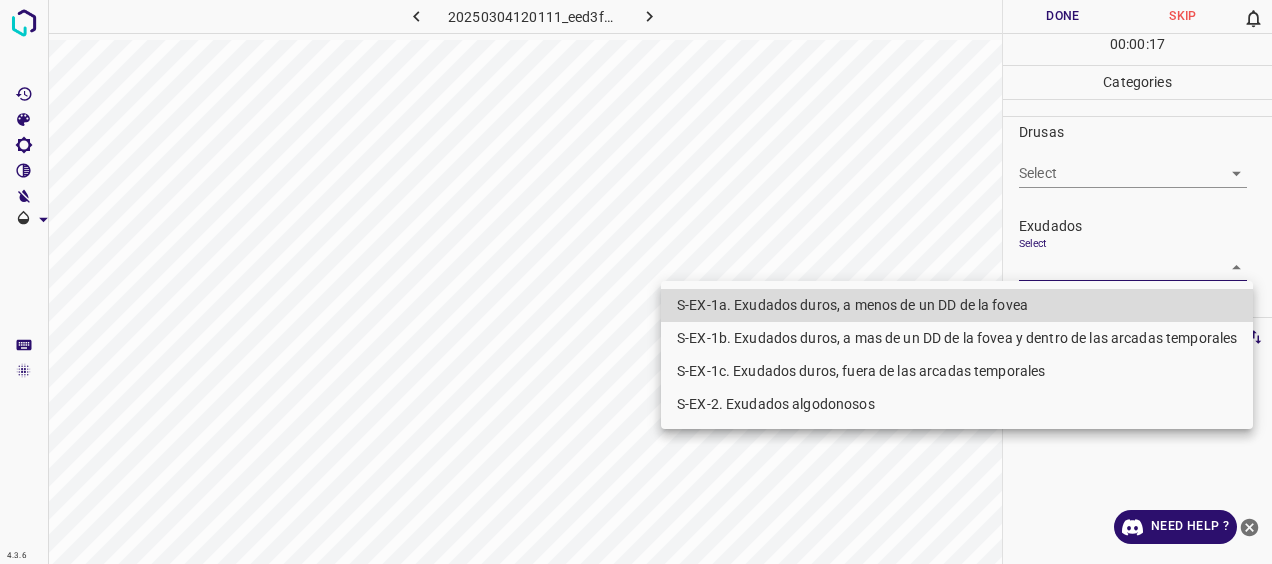 click on "S-EX-1a. Exudados duros, a menos de un DD de la fovea" at bounding box center [957, 305] 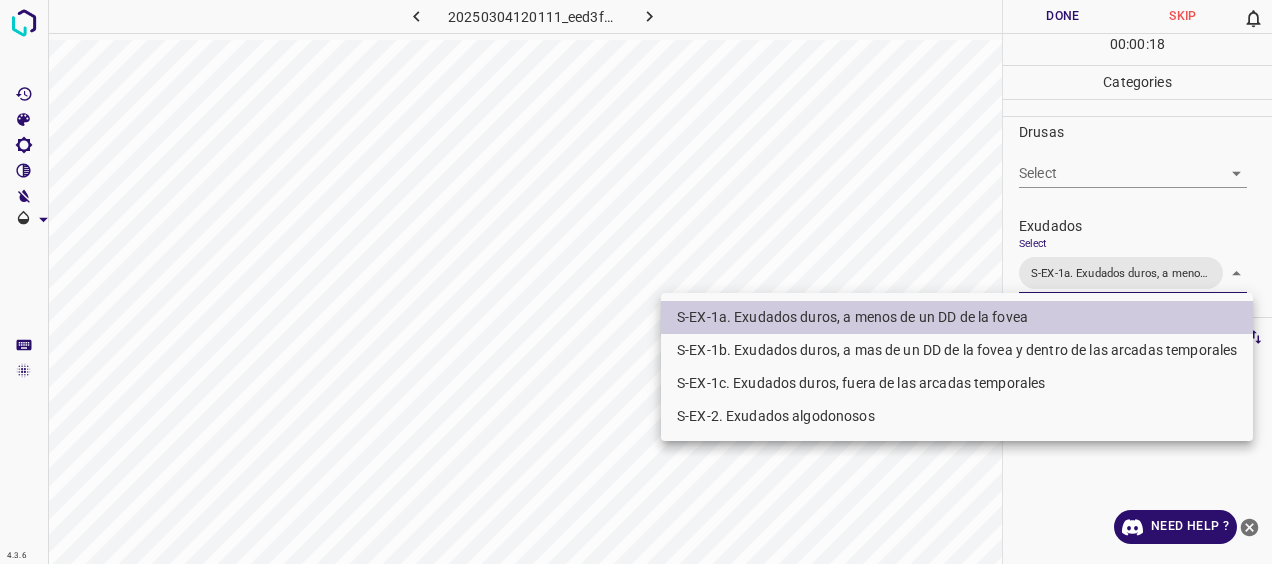 click on "S-EX-1b. Exudados duros, a mas de un DD de la fovea y dentro de las arcadas temporales" at bounding box center (957, 350) 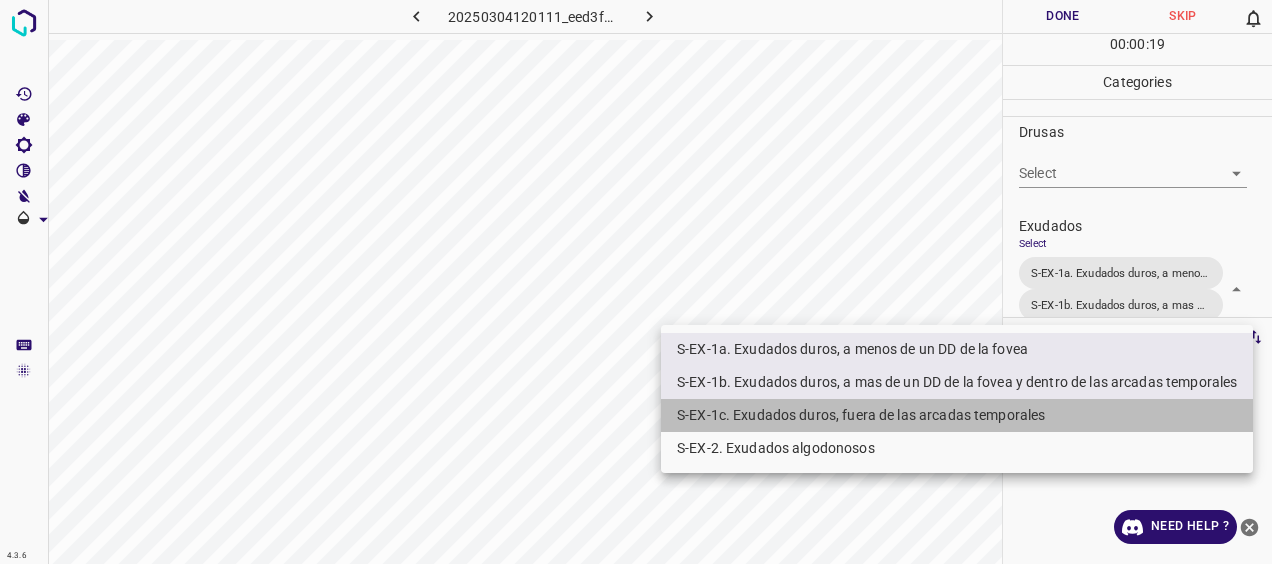 click on "S-EX-1c. Exudados duros, fuera de las arcadas temporales" at bounding box center (957, 415) 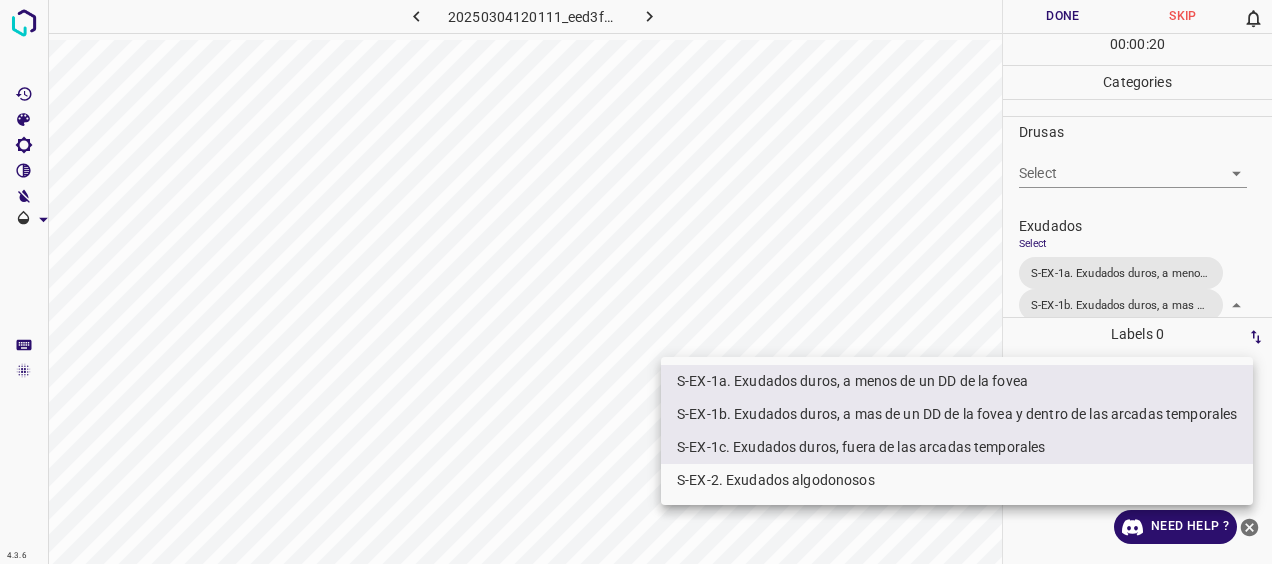 click at bounding box center (636, 282) 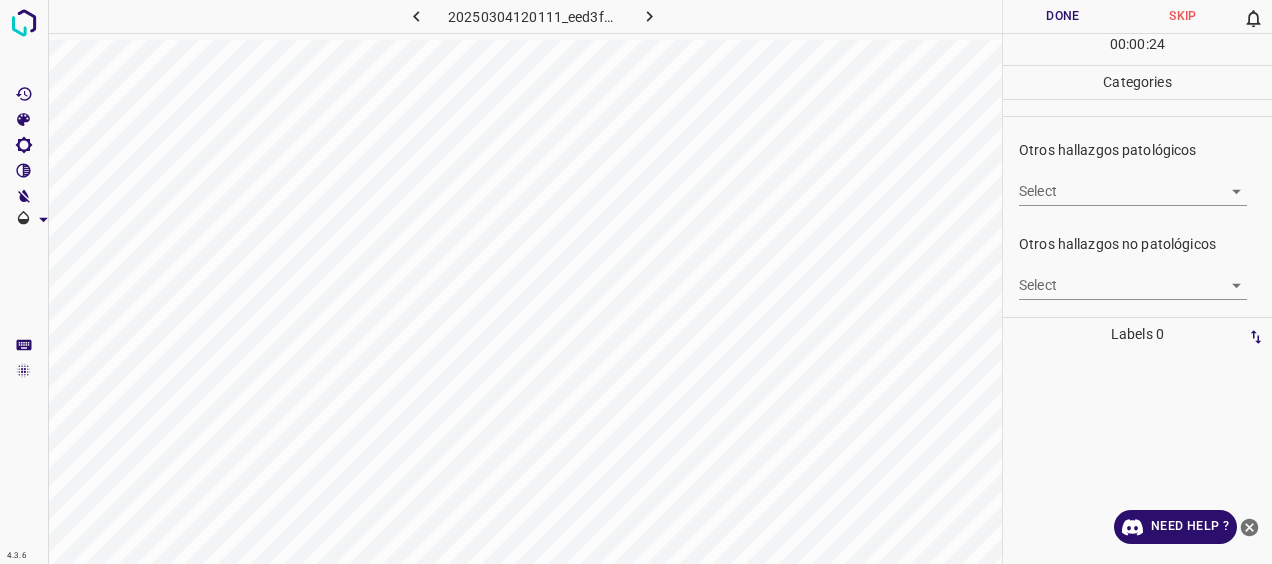 scroll, scrollTop: 540, scrollLeft: 0, axis: vertical 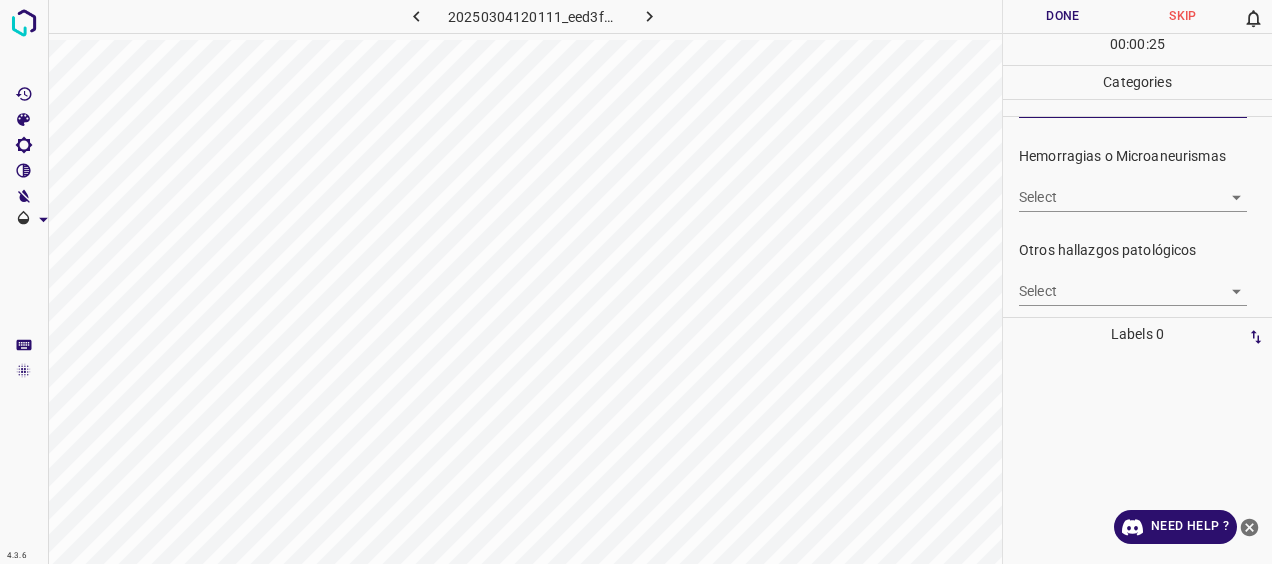 click on "4.3.6  [FILENAME] Done Skip 0 00   : 00   : 25   Categories 0. Sin hallazgos   Select ​ Anomalías vasculares   Select ​ Atrofias   Select ​ Drusas   Select ​ Exudados   Select S-EX-1a. Exudados duros, a menos de un DD de la fovea S-EX-1b. Exudados duros, a mas de un DD de la fovea y dentro de las arcadas temporales S-EX-1c. Exudados duros, fuera de las arcadas temporales Hemorragias o Microaneurismas   Select ​ Otros hallazgos patológicos   Select ​ Otros hallazgos no patológicos   Select ​ Anomalías de disco óptico   Select ​ Elementos sin calidad suficiente   Select ​ Labels   0 Categories 1 0. Sin hallazgos 2 Anomalías vasculares 3 Atrofias 4 Drusas 5 Exudados 6 Hemorragias o Microaneurismas 7 Otros hallazgos patológicos 8 Otros hallazgos no patológicos 9 0 Tools Space" at bounding box center (636, 282) 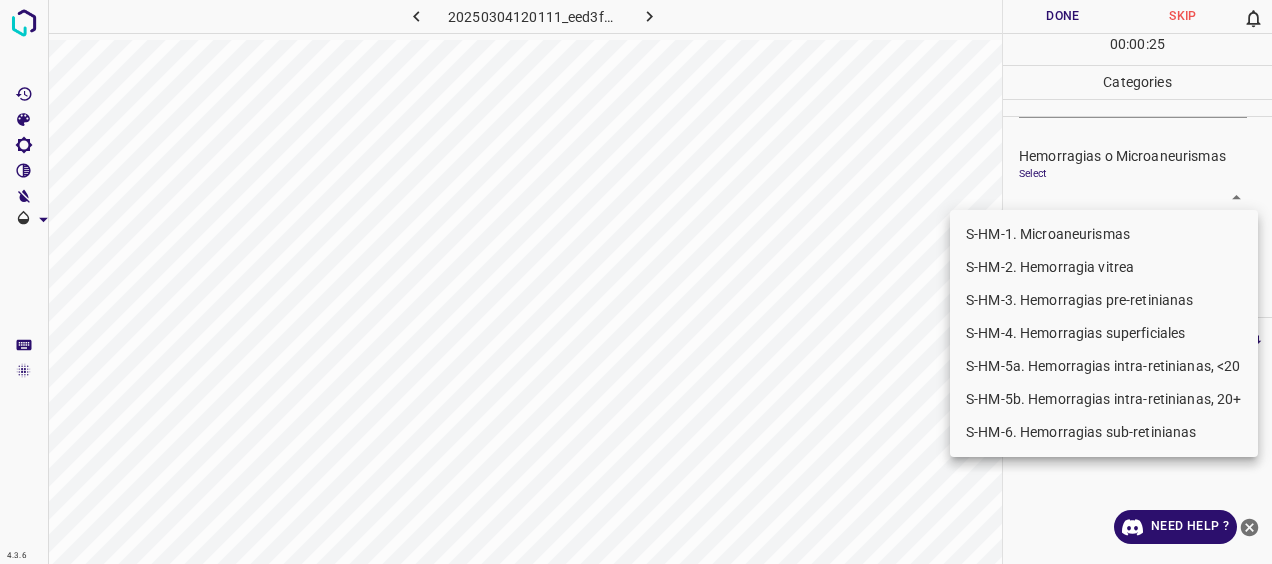 click on "S-HM-1. Microaneurismas" at bounding box center (1104, 234) 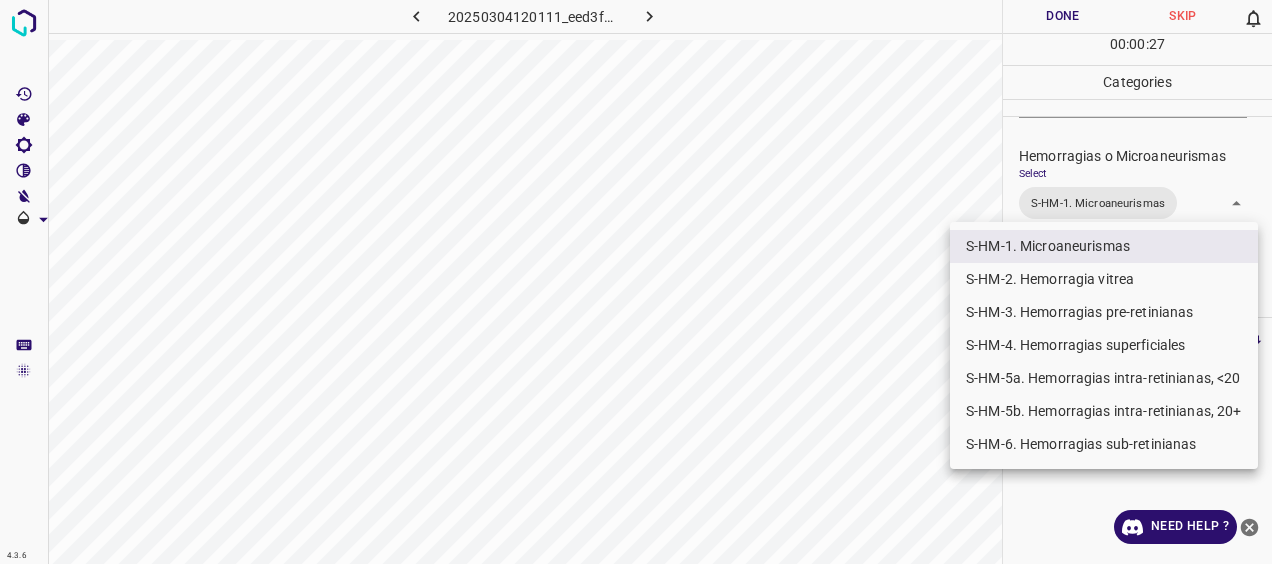 click on "S-HM-5a. Hemorragias intra-retinianas, <20" at bounding box center [1104, 378] 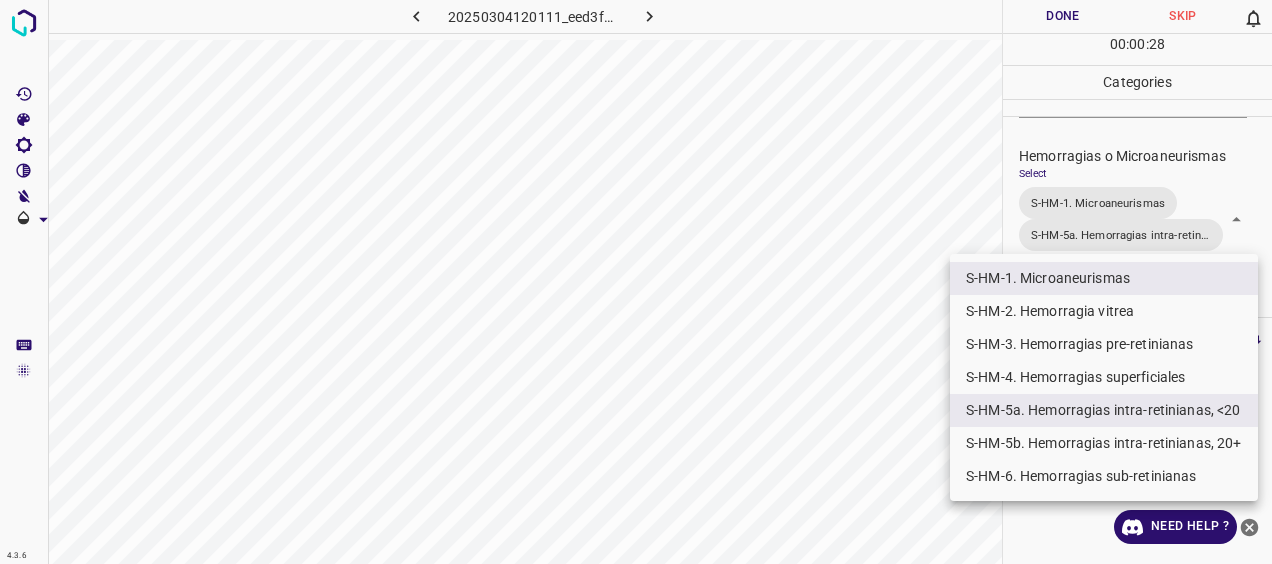 click at bounding box center (636, 282) 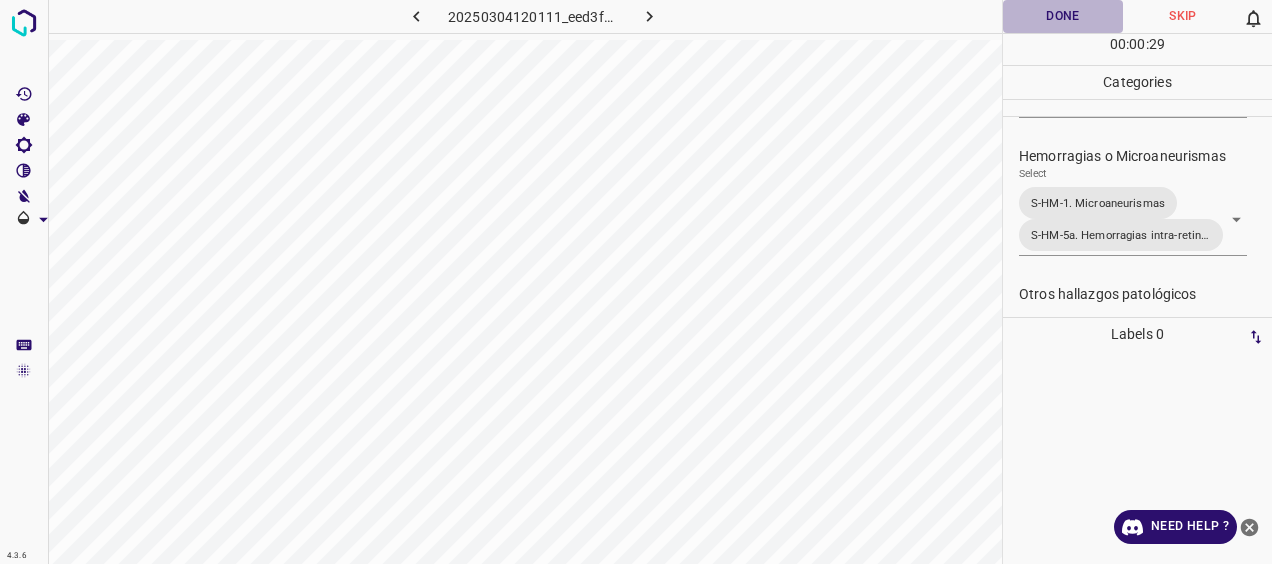 click on "Done" at bounding box center [1063, 16] 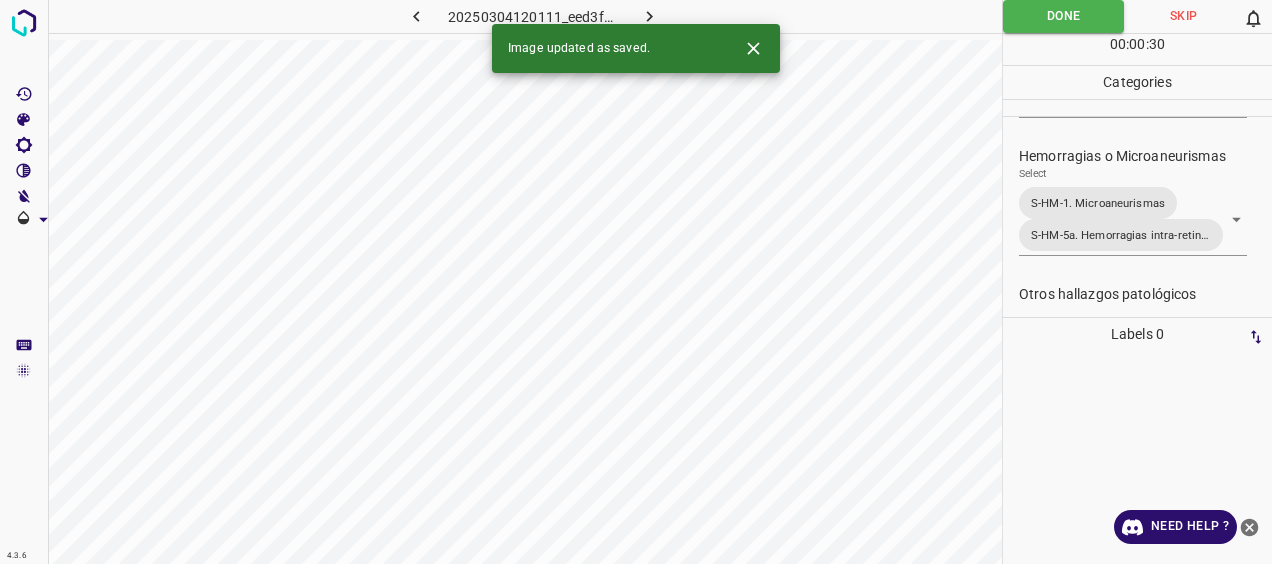 click at bounding box center (649, 16) 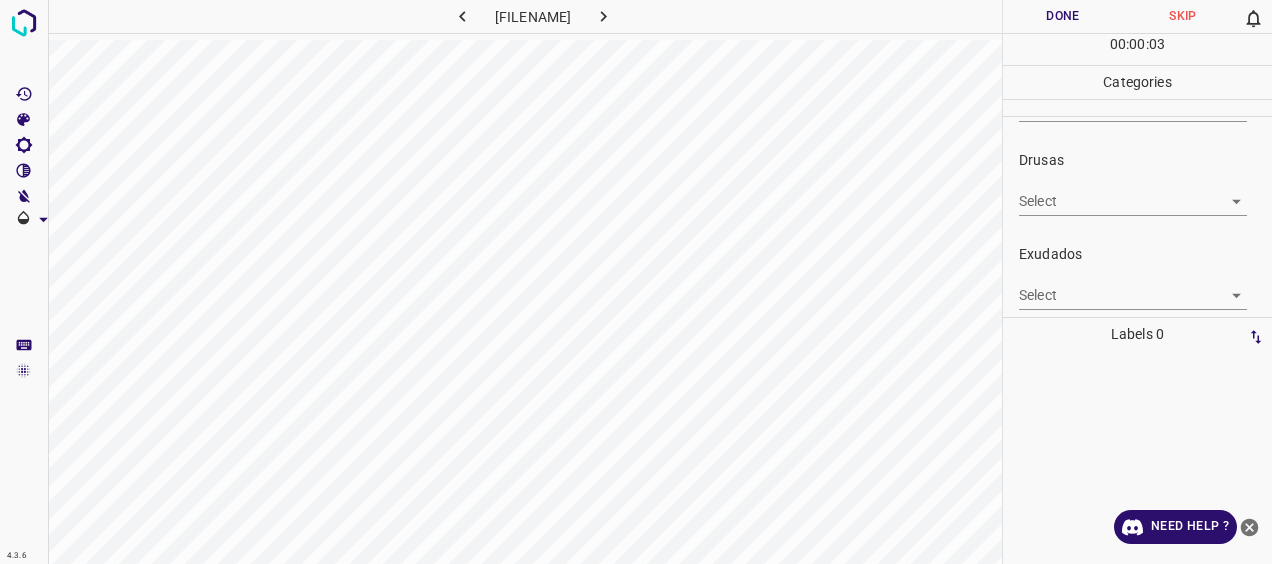 scroll, scrollTop: 300, scrollLeft: 0, axis: vertical 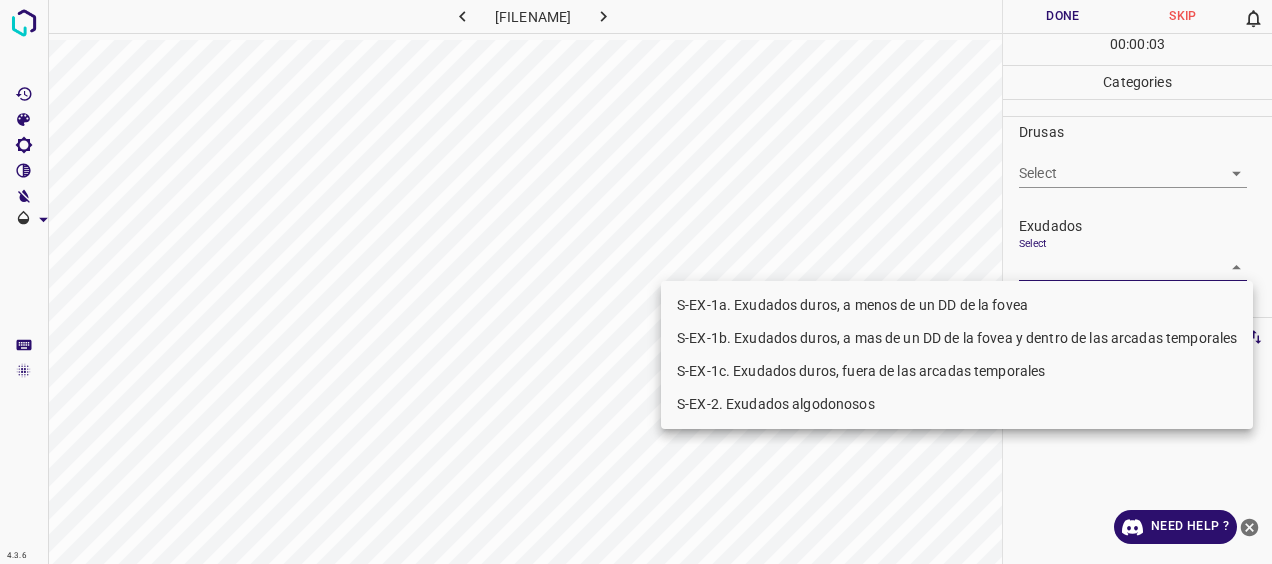 click on "4.3.6  [FILENAME] Done Skip 0 00   : 00   : 03   Categories 0. Sin hallazgos   Select ​ Anomalías vasculares   Select ​ Atrofias   Select ​ Drusas   Select ​ Exudados   Select ​ Hemorragias o Microaneurismas   Select ​ Otros hallazgos patológicos   Select ​ Otros hallazgos no patológicos   Select ​ Anomalías de disco óptico   Select ​ Elementos sin calidad suficiente   Select ​ Labels   0 Categories 1 0. Sin hallazgos 2 Anomalías vasculares 3 Atrofias 4 Drusas 5 Exudados 6 Hemorragias o Microaneurismas 7 Otros hallazgos patológicos 8 Otros hallazgos no patológicos 9 Anomalías de disco óptico 0 Elementos sin calidad suficiente Tools Space Change between modes (Draw & Edit) I Auto labeling R Restore zoom M Zoom in N Zoom out Delete Delete selecte label Filters Z Restore filters X Saturation filter C Brightness filter V Contrast filter B Gray scale filter General O Download Need Help ? - Text - Hide - Delete S-EX-2. Exudados algodonosos" at bounding box center [636, 282] 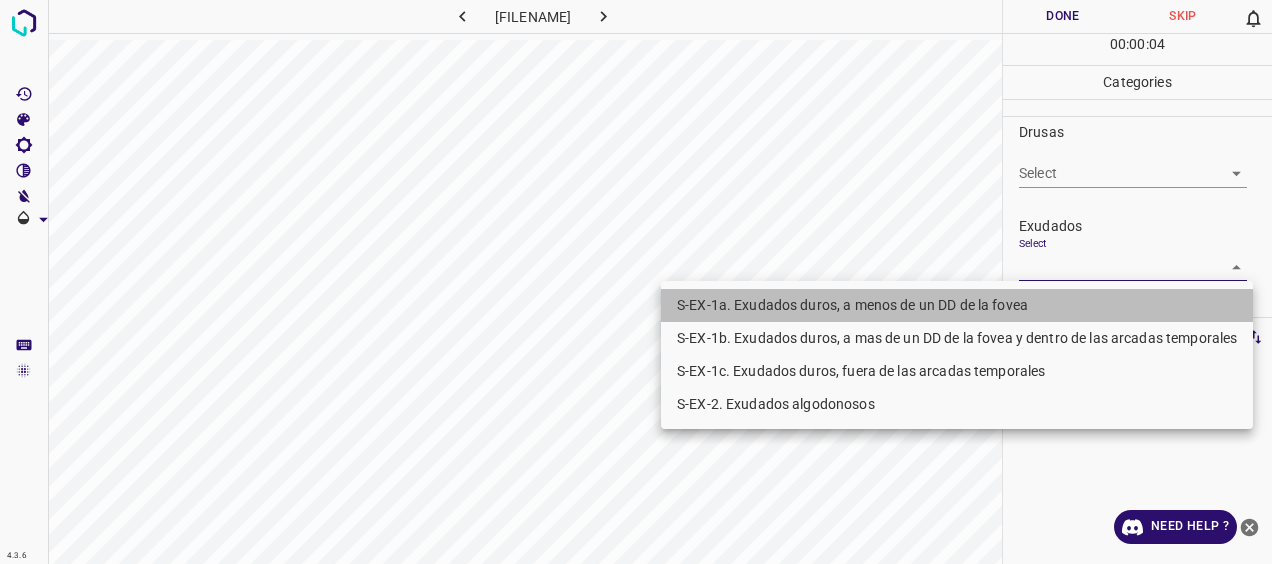click on "S-EX-1a. Exudados duros, a menos de un DD de la fovea" at bounding box center (957, 305) 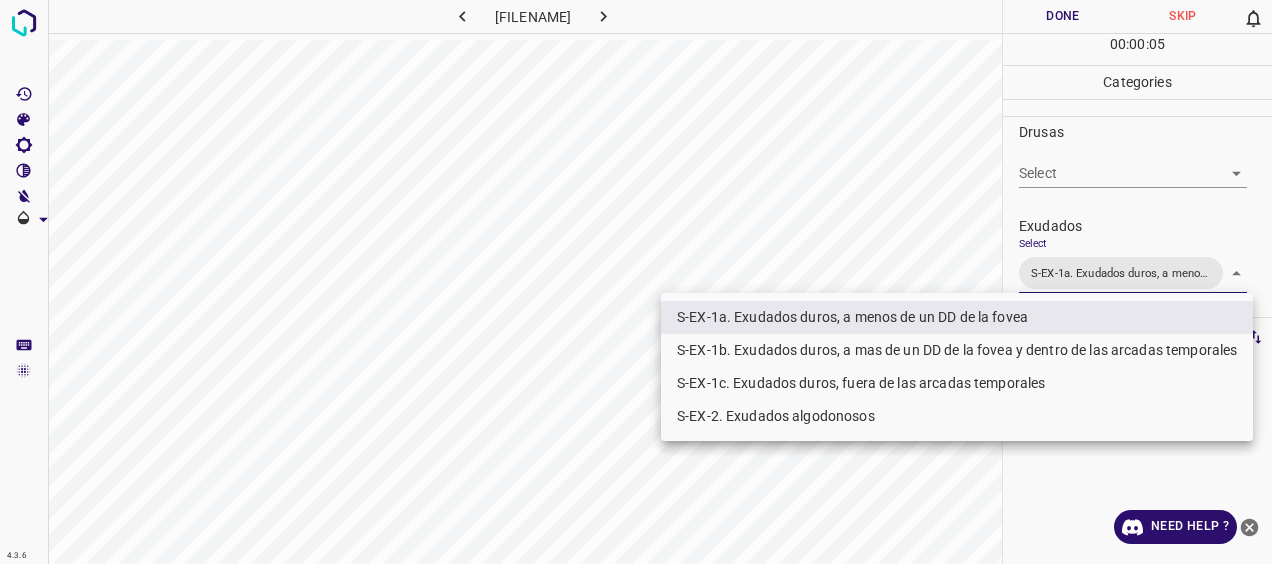 click on "S-EX-1b. Exudados duros, a mas de un DD de la fovea y dentro de las arcadas temporales" at bounding box center (957, 350) 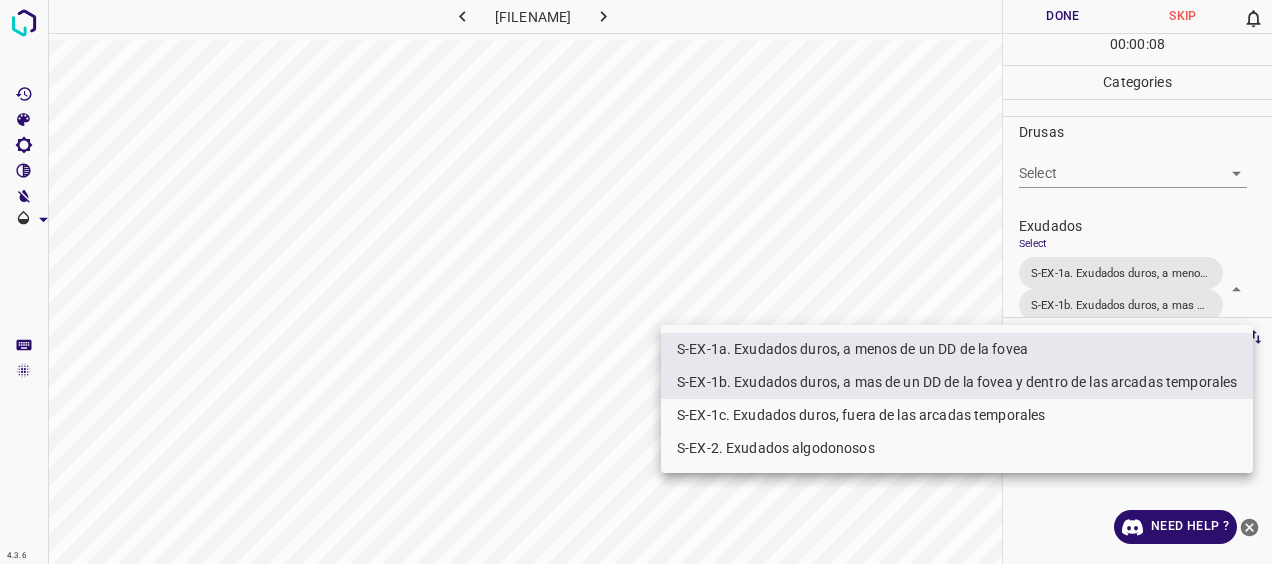click at bounding box center (636, 282) 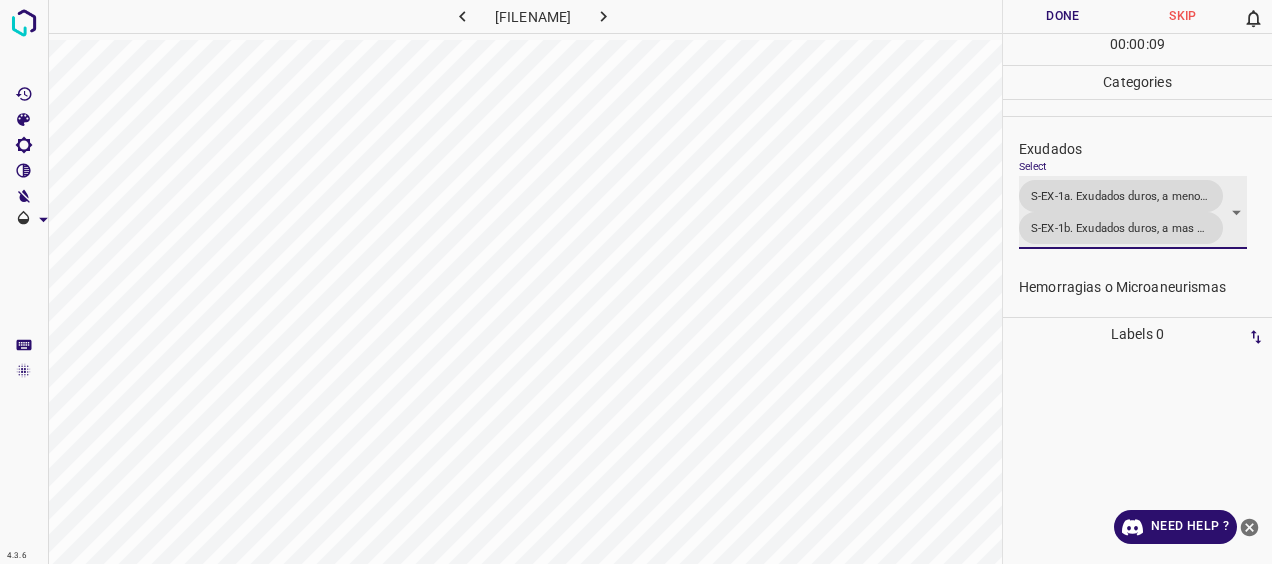 scroll, scrollTop: 408, scrollLeft: 0, axis: vertical 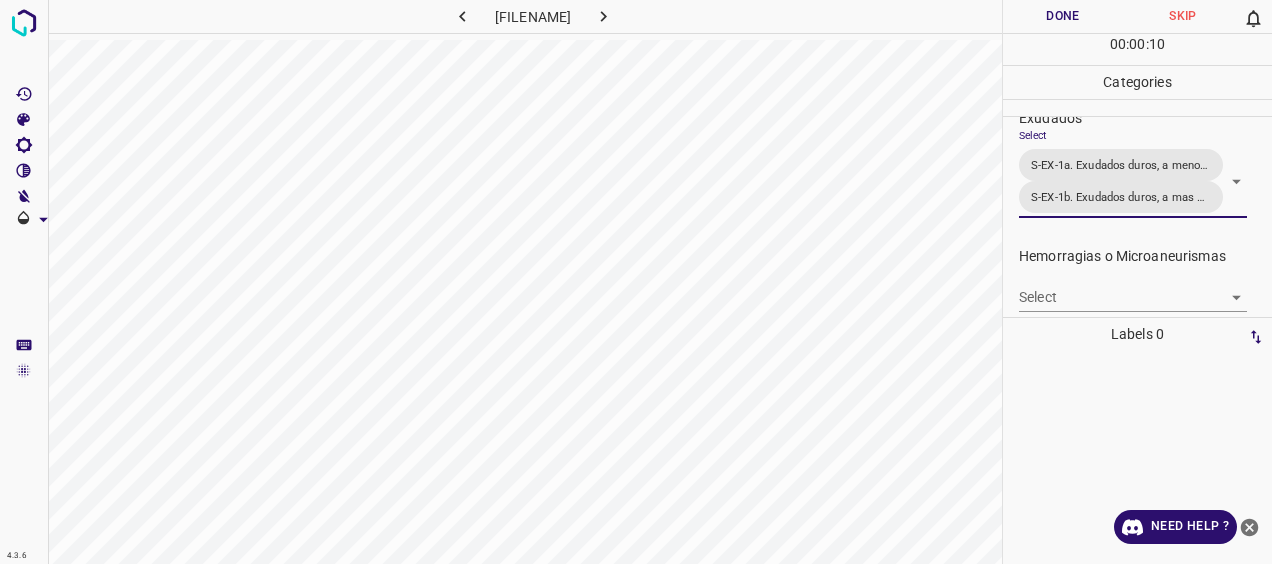 click on "4.3.6  1103900869_20250109112144918001001001_8051f8aec.jpg Done Skip 0 00   : 00   : 10   Categories 0. Sin hallazgos   Select ​ Anomalías vasculares   Select ​ Atrofias   Select ​ Drusas   Select ​ Exudados   Select S-EX-1a. Exudados duros, a menos de un DD de la fovea S-EX-1b. Exudados duros, a mas de un DD de la fovea y dentro de las arcadas temporales S-EX-1a. Exudados duros, a menos de un DD de la fovea,S-EX-1b. Exudados duros, a mas de un DD de la fovea y dentro de las arcadas temporales Hemorragias o Microaneurismas   Select ​ Otros hallazgos patológicos   Select ​ Otros hallazgos no patológicos   Select ​ Anomalías de disco óptico   Select ​ Elementos sin calidad suficiente   Select ​ Labels   0 Categories 1 0. Sin hallazgos 2 Anomalías vasculares 3 Atrofias 4 Drusas 5 Exudados 6 Hemorragias o Microaneurismas 7 Otros hallazgos patológicos 8 Otros hallazgos no patológicos 9 Anomalías de disco óptico 0 Elementos sin calidad suficiente Tools Space I Auto labeling R M Zoom in N" at bounding box center (636, 282) 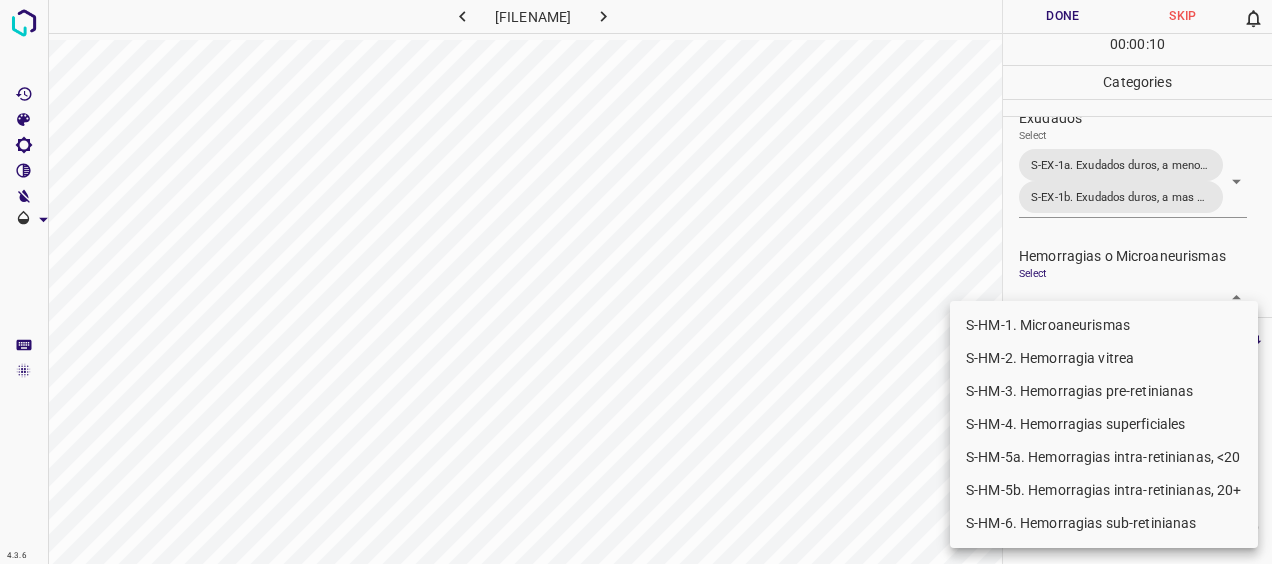 click on "S-HM-1. Microaneurismas" at bounding box center [1104, 325] 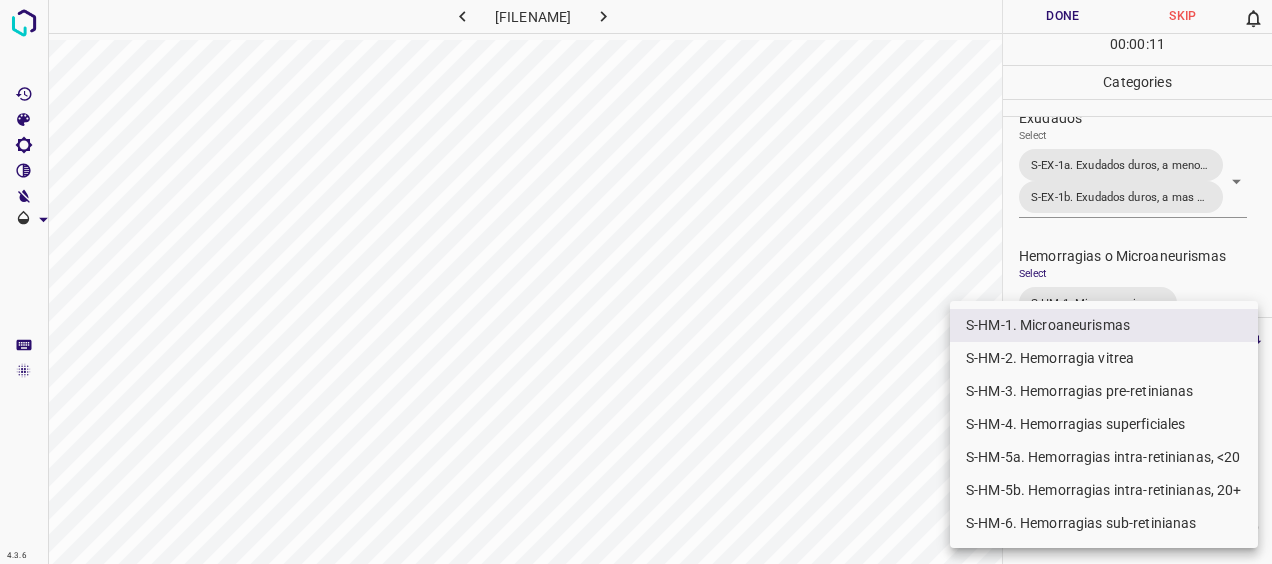 click on "S-HM-5a. Hemorragias intra-retinianas, <20" at bounding box center [1104, 457] 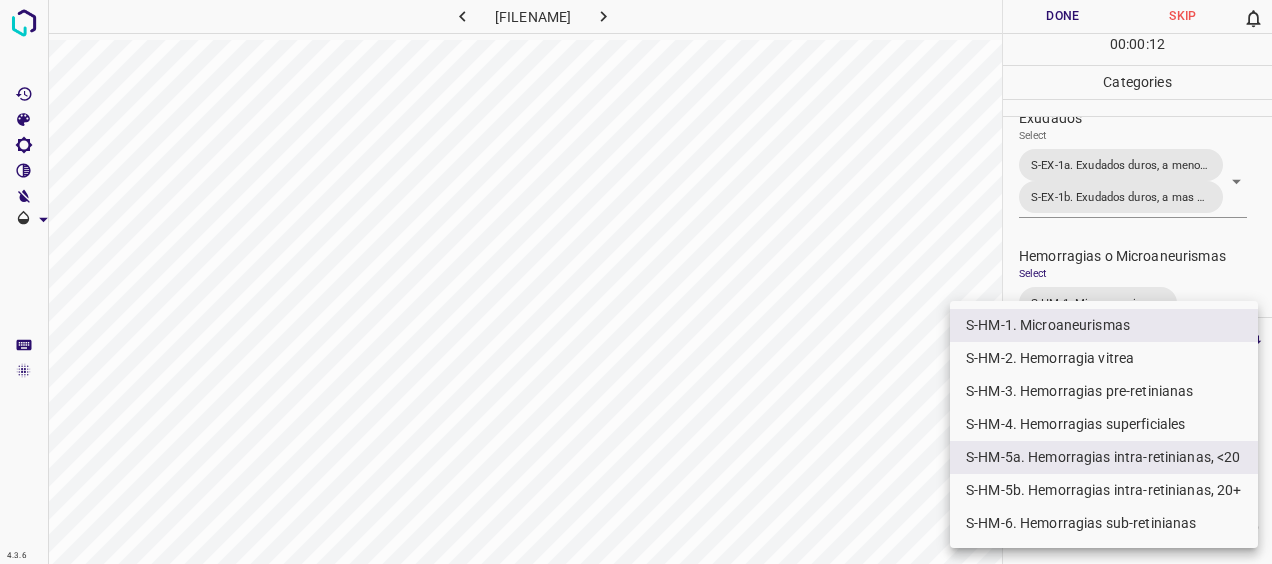 click at bounding box center [636, 282] 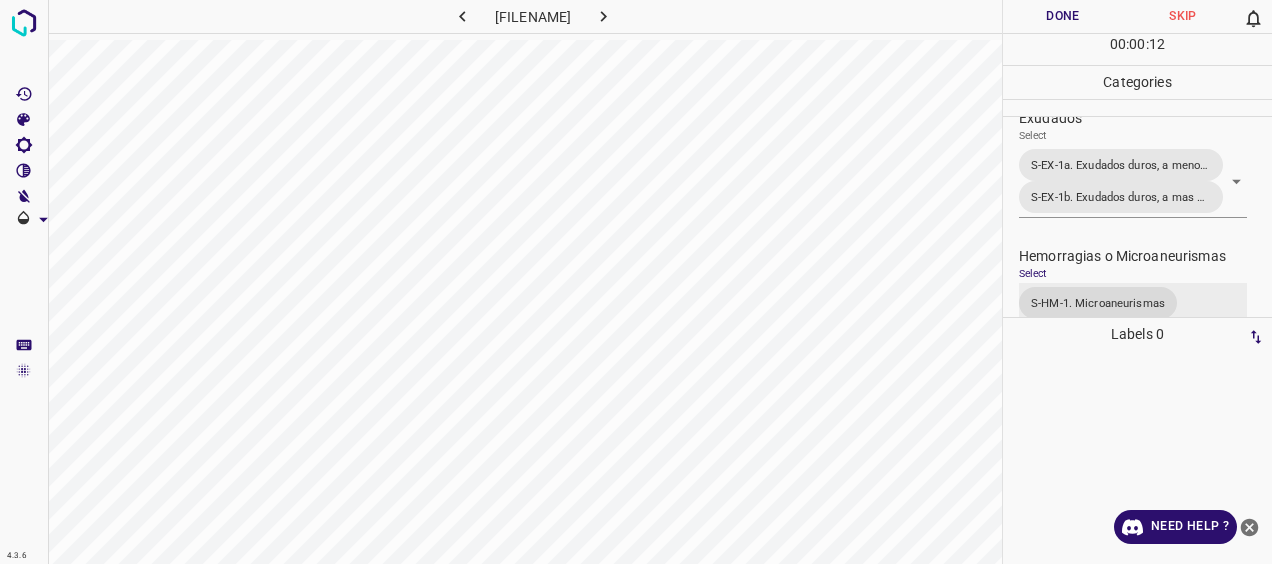 scroll, scrollTop: 446, scrollLeft: 0, axis: vertical 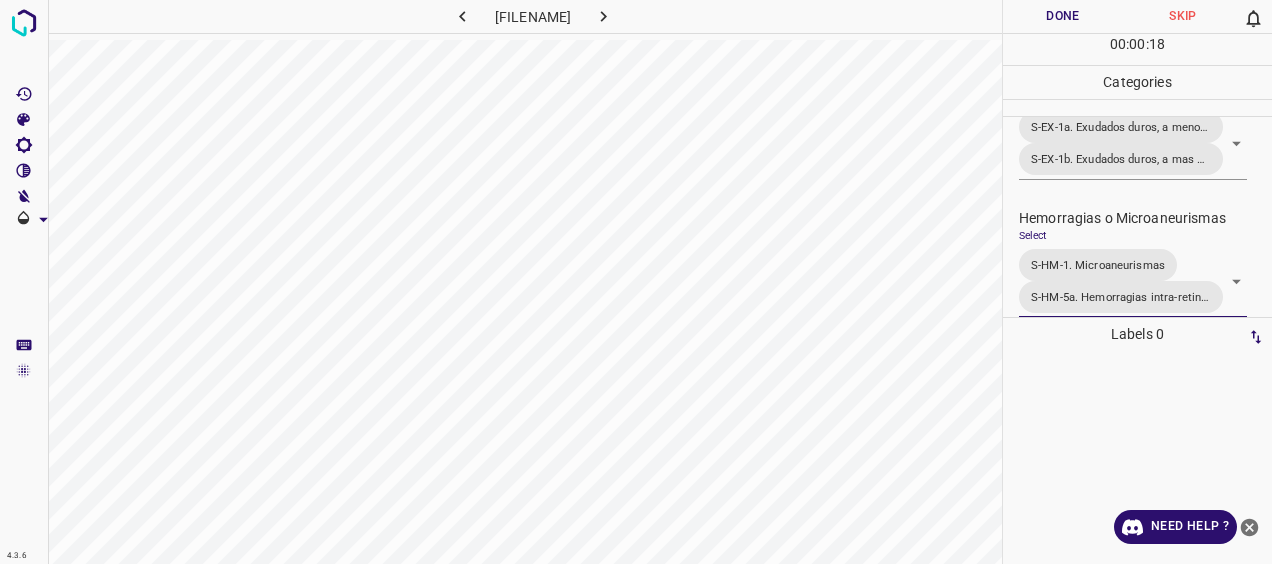 click on "Done" at bounding box center [1063, 16] 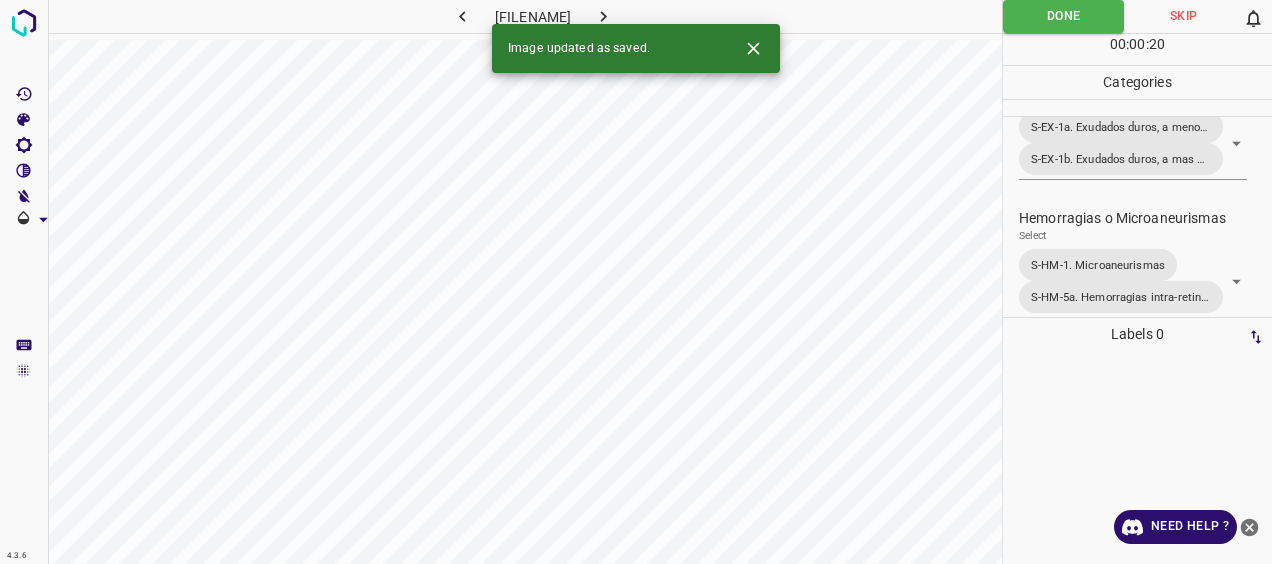 click at bounding box center (603, 16) 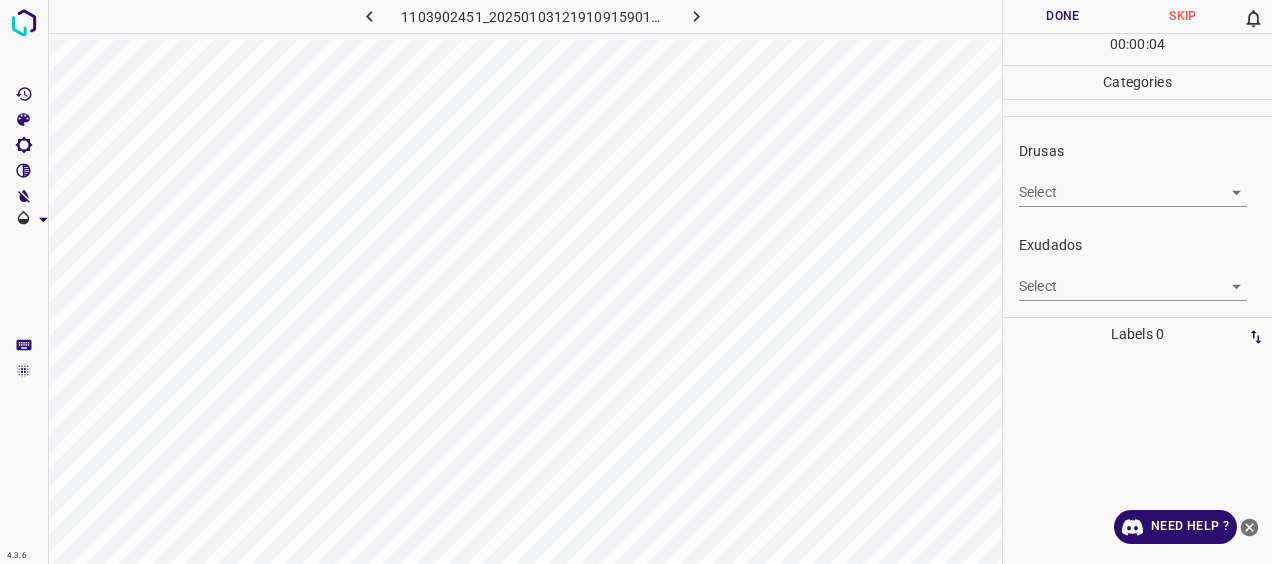 scroll, scrollTop: 300, scrollLeft: 0, axis: vertical 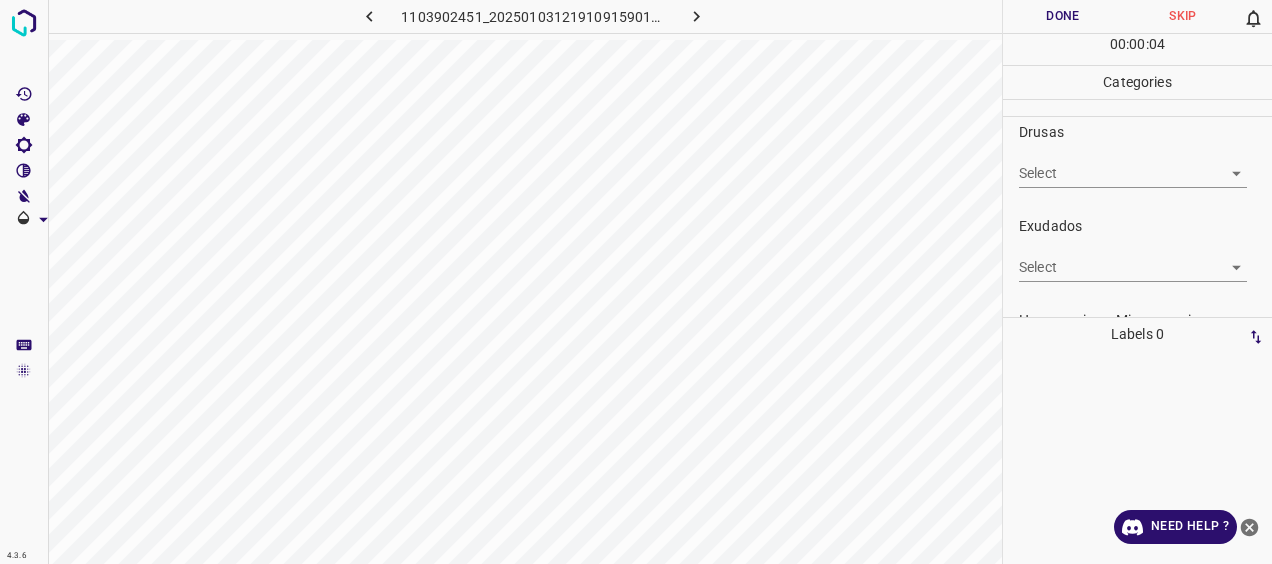 click on "4.3.6  [FILENAME] Done Skip 0 00   : 00   : 04   Categories 0. Sin hallazgos   Select ​ Anomalías vasculares   Select ​ Atrofias   Select ​ Drusas   Select ​ Exudados   Select ​ Hemorragias o Microaneurismas   Select ​ Otros hallazgos patológicos   Select ​ Otros hallazgos no patológicos   Select ​ Anomalías de disco óptico   Select ​ Elementos sin calidad suficiente   Select ​ Labels   0 Categories 1 0. Sin hallazgos 2 Anomalías vasculares 3 Atrofias 4 Drusas 5 Exudados 6 Hemorragias o Microaneurismas 7 Otros hallazgos patológicos 8 Otros hallazgos no patológicos 9 Anomalías de disco óptico 0 Elementos sin calidad suficiente Tools Space Change between modes (Draw & Edit) I Auto labeling R Restore zoom M Zoom in N Zoom out Delete Delete selecte label Filters Z Restore filters X Saturation filter C Brightness filter V Contrast filter B Gray scale filter General O Download Need Help ? - Text - Hide - Delete" at bounding box center [636, 282] 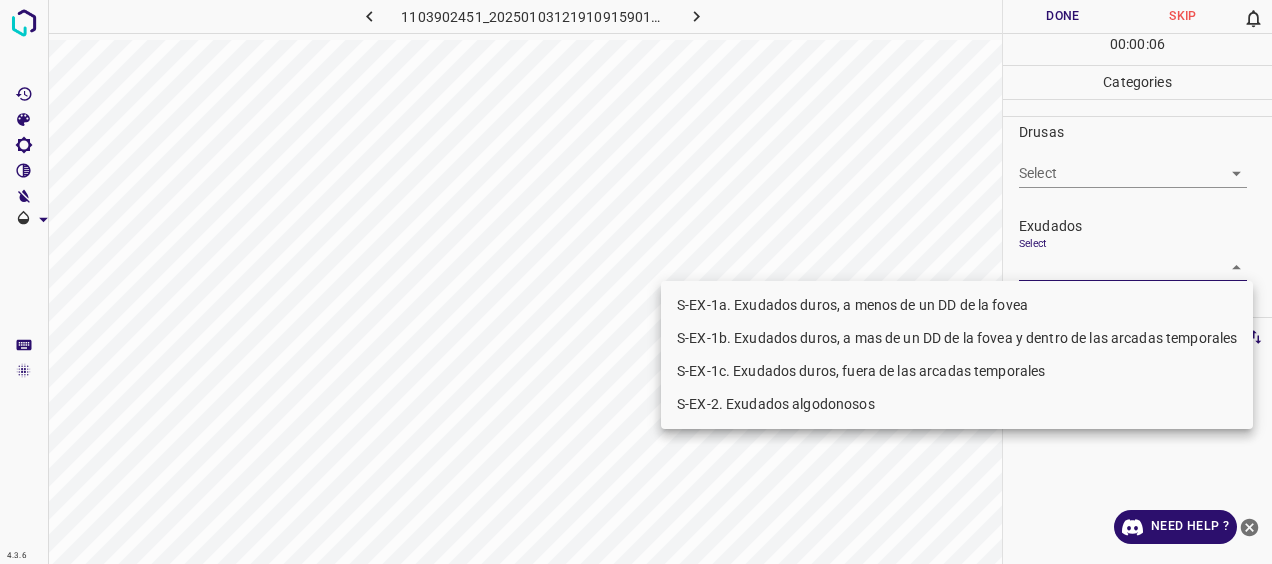 click on "S-EX-1a. Exudados duros, a menos de un DD de la fovea" at bounding box center (957, 305) 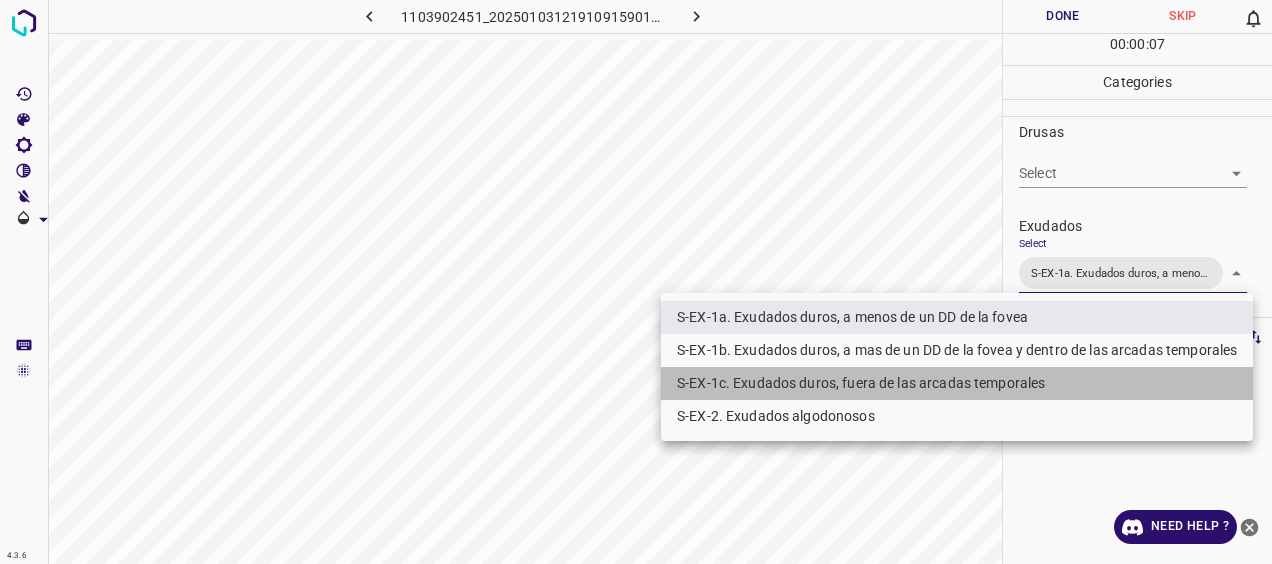 click on "S-EX-1c. Exudados duros, fuera de las arcadas temporales" at bounding box center [957, 383] 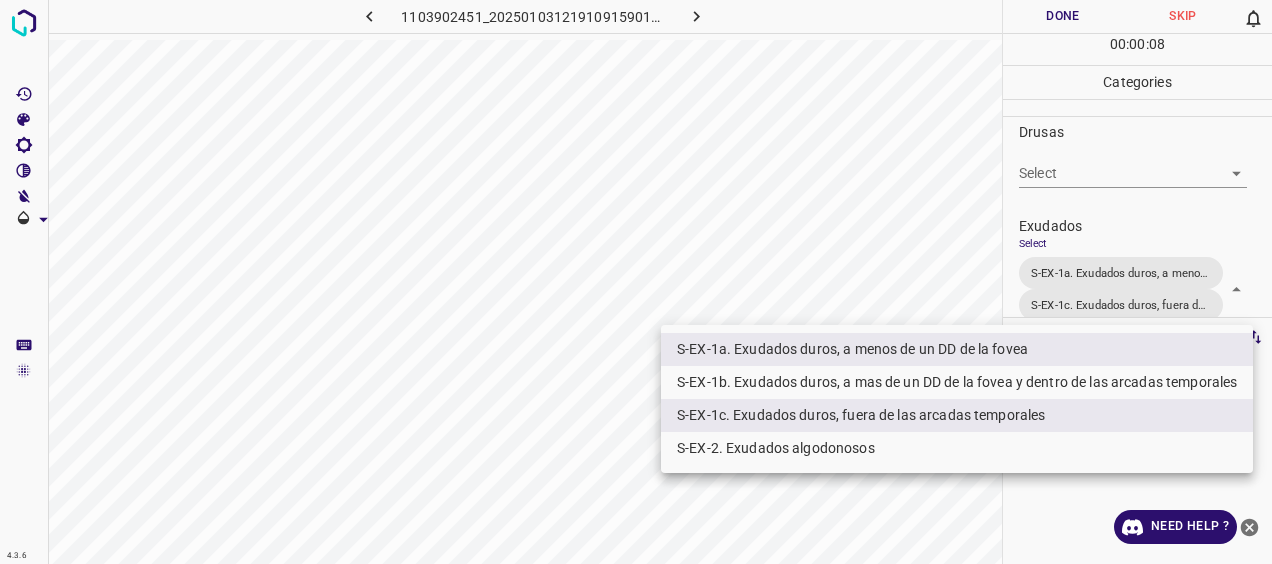 click at bounding box center (636, 282) 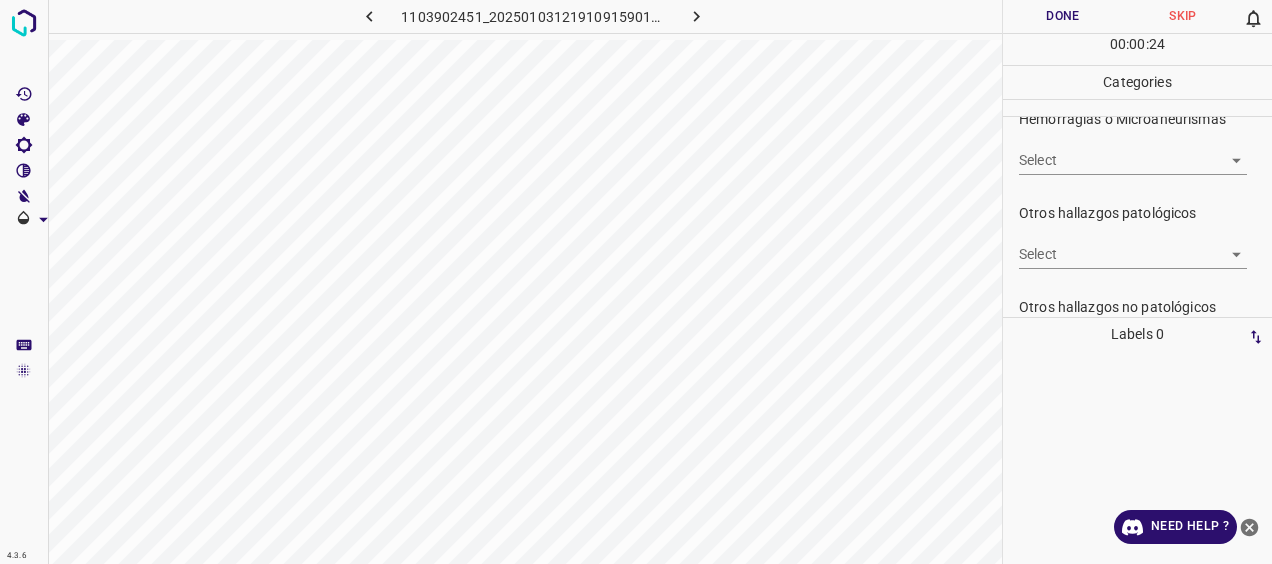 scroll, scrollTop: 508, scrollLeft: 0, axis: vertical 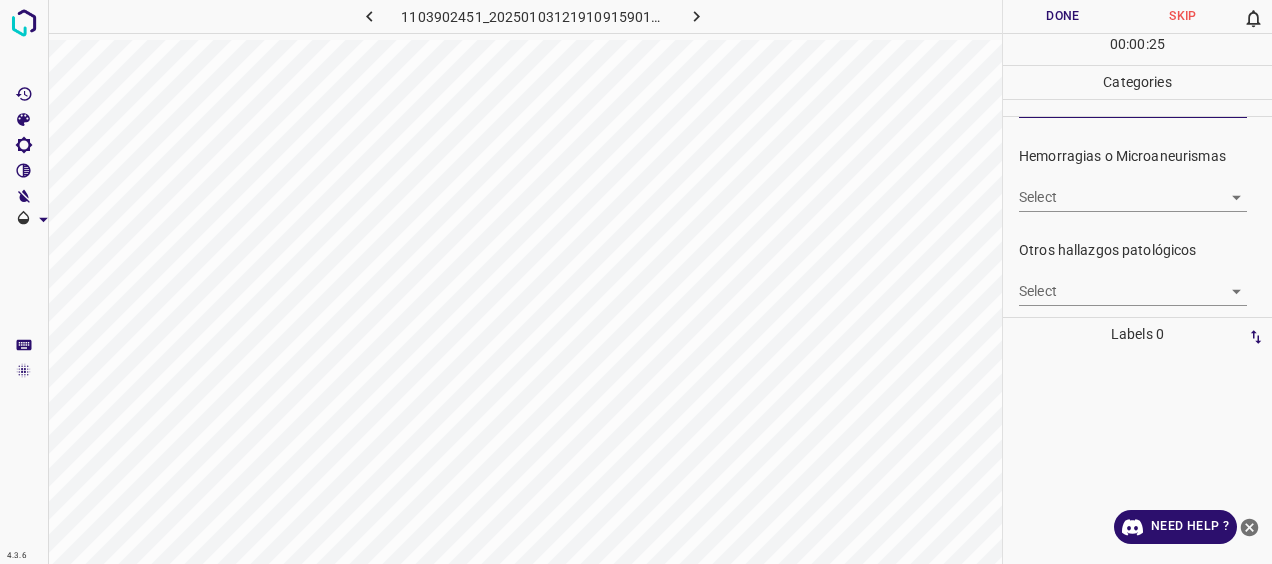click on "4.3.6  1103902451_20250103121910915901002001_bec37c468.jpg Done Skip 0 00   : 00   : 25   Categories 0. Sin hallazgos   Select ​ Anomalías vasculares   Select ​ Atrofias   Select ​ Drusas   Select ​ Exudados   Select S-EX-1a. Exudados duros, a menos de un DD de la fovea S-EX-1c. Exudados duros, fuera de las arcadas temporales S-EX-1a. Exudados duros, a menos de un DD de la fovea,S-EX-1c. Exudados duros, fuera de las arcadas temporales Hemorragias o Microaneurismas   Select ​ Otros hallazgos patológicos   Select ​ Otros hallazgos no patológicos   Select ​ Anomalías de disco óptico   Select ​ Elementos sin calidad suficiente   Select ​ Labels   0 Categories 1 0. Sin hallazgos 2 Anomalías vasculares 3 Atrofias 4 Drusas 5 Exudados 6 Hemorragias o Microaneurismas 7 Otros hallazgos patológicos 8 Otros hallazgos no patológicos 9 Anomalías de disco óptico 0 Elementos sin calidad suficiente Tools Space Change between modes (Draw & Edit) I Auto labeling R Restore zoom M Zoom in N Z" at bounding box center [636, 282] 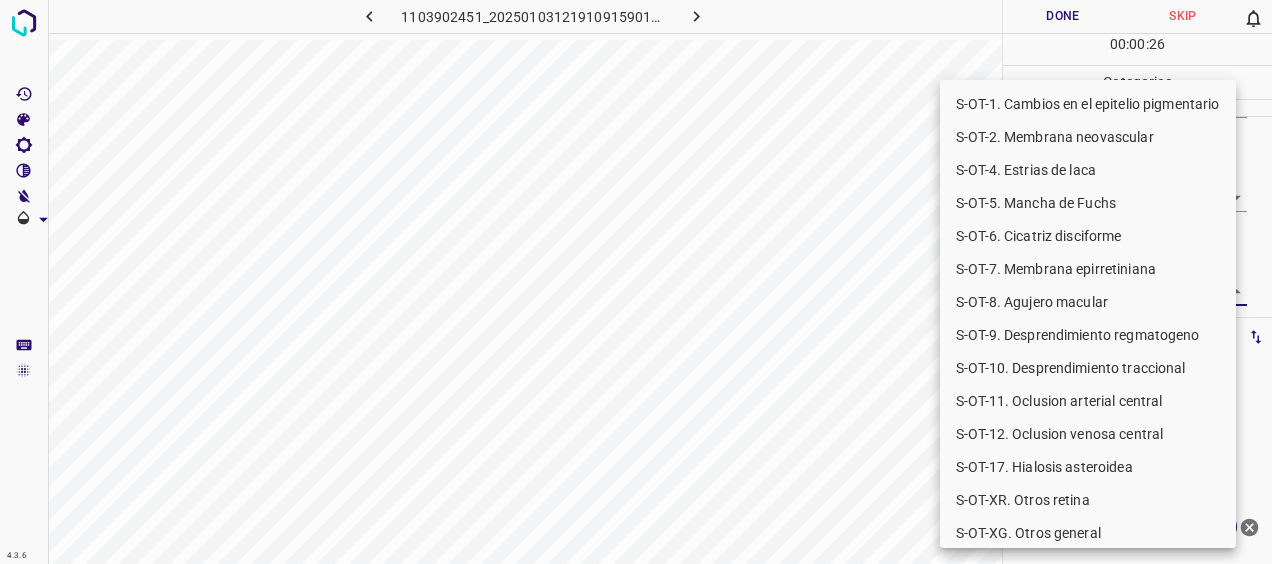 click on "S-OT-XR. Otros retina" at bounding box center [1088, 500] 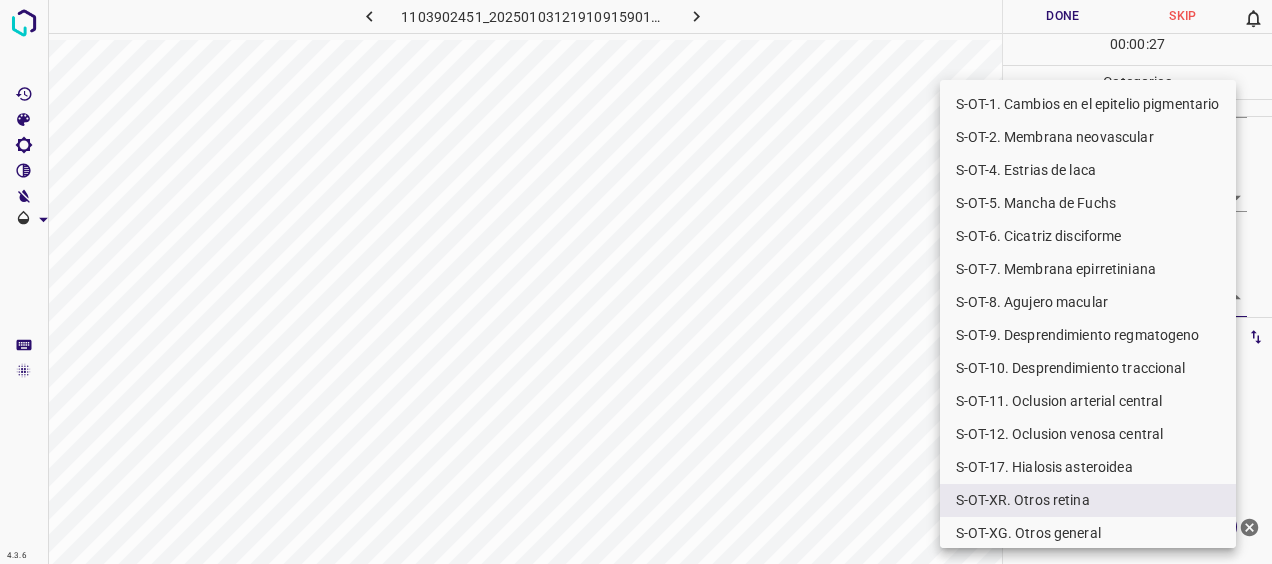 click at bounding box center (636, 282) 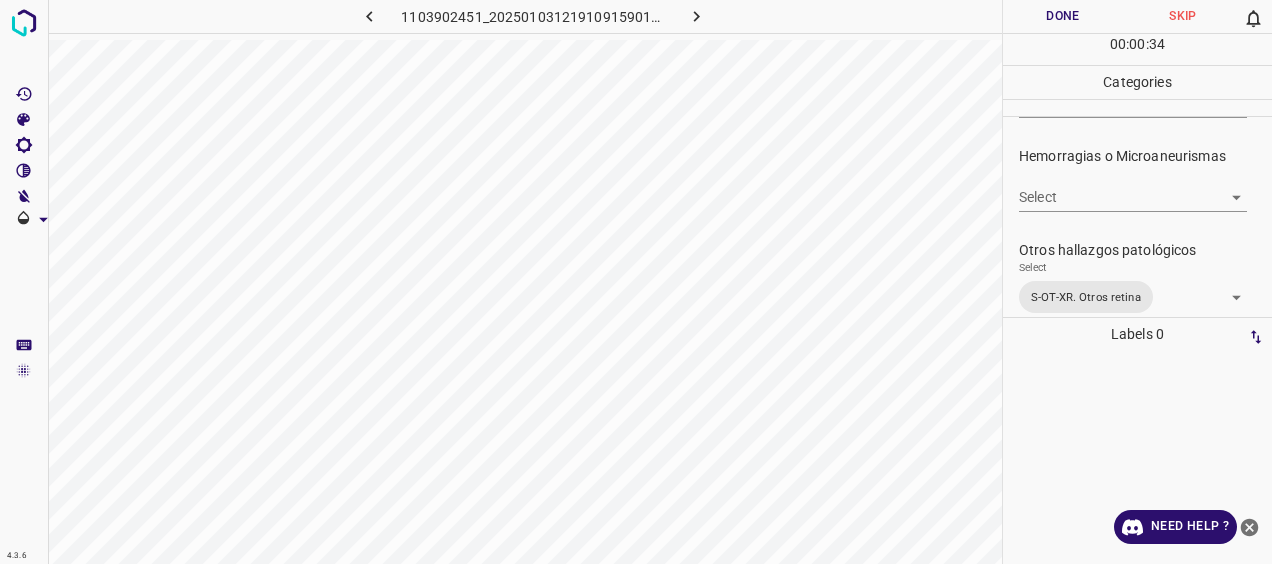 click on "4.3.6  1103902451_20250103121910915901002001_bec37c468.jpg Done Skip 0 00   : 00   : 34   Categories 0. Sin hallazgos   Select ​ Anomalías vasculares   Select ​ Atrofias   Select ​ Drusas   Select ​ Exudados   Select S-EX-1a. Exudados duros, a menos de un DD de la fovea S-EX-1c. Exudados duros, fuera de las arcadas temporales S-EX-1a. Exudados duros, a menos de un DD de la fovea,S-EX-1c. Exudados duros, fuera de las arcadas temporales Hemorragias o Microaneurismas   Select ​ Otros hallazgos patológicos   Select S-OT-XR. Otros retina S-OT-XR. Otros retina Otros hallazgos no patológicos   Select ​ Anomalías de disco óptico   Select ​ Elementos sin calidad suficiente   Select ​ Labels   0 Categories 1 0. Sin hallazgos 2 Anomalías vasculares 3 Atrofias 4 Drusas 5 Exudados 6 Hemorragias o Microaneurismas 7 Otros hallazgos patológicos 8 Otros hallazgos no patológicos 9 Anomalías de disco óptico 0 Elementos sin calidad suficiente Tools Space Change between modes (Draw & Edit) I R M Zoom in" at bounding box center [636, 282] 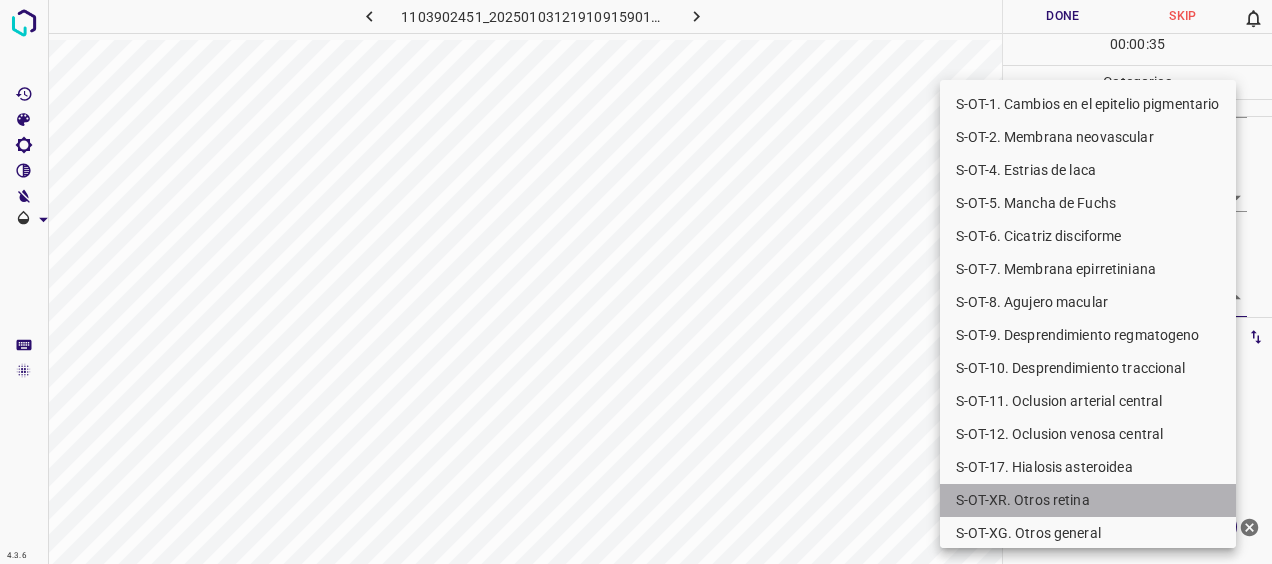 click on "S-OT-XR. Otros retina" at bounding box center (1088, 500) 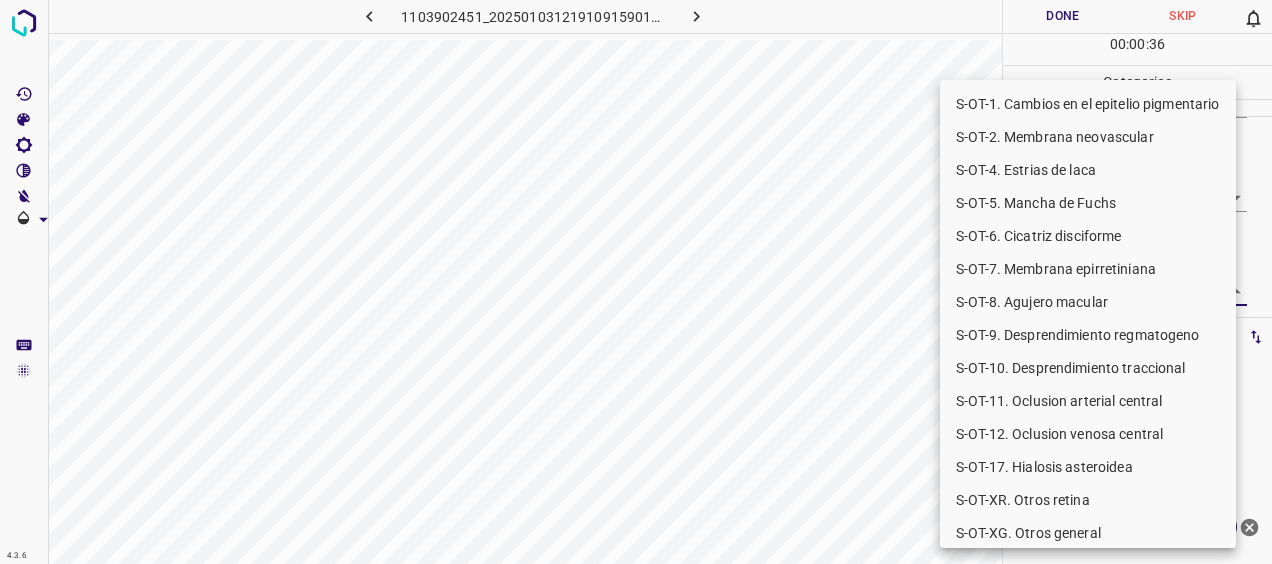 click at bounding box center [636, 282] 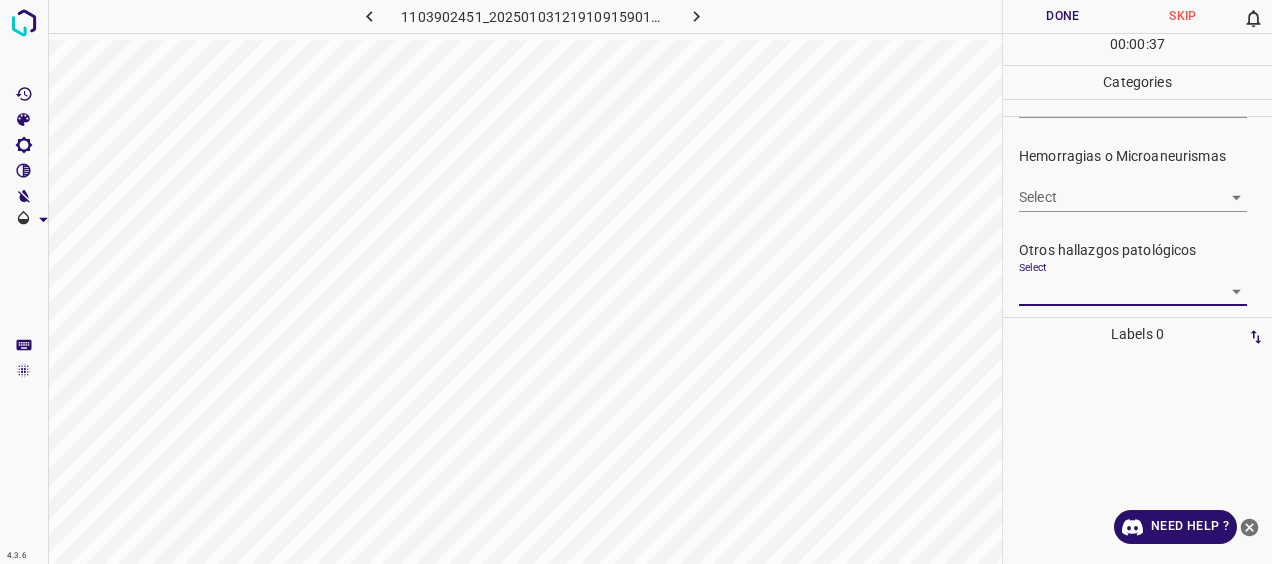 click on "Done" at bounding box center (1063, 16) 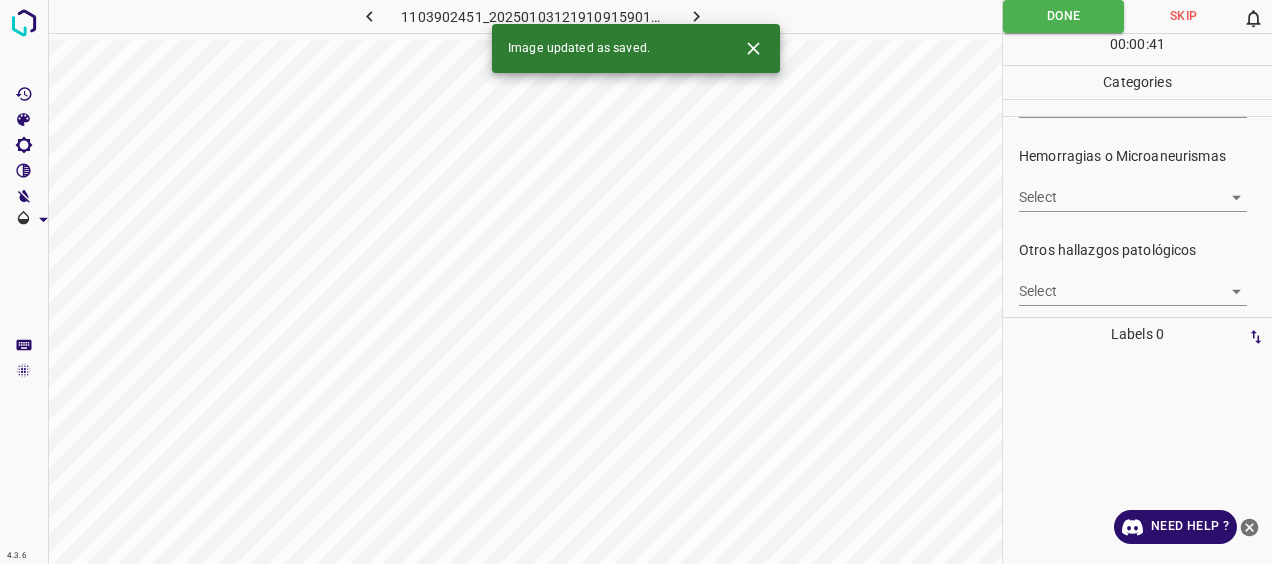 type 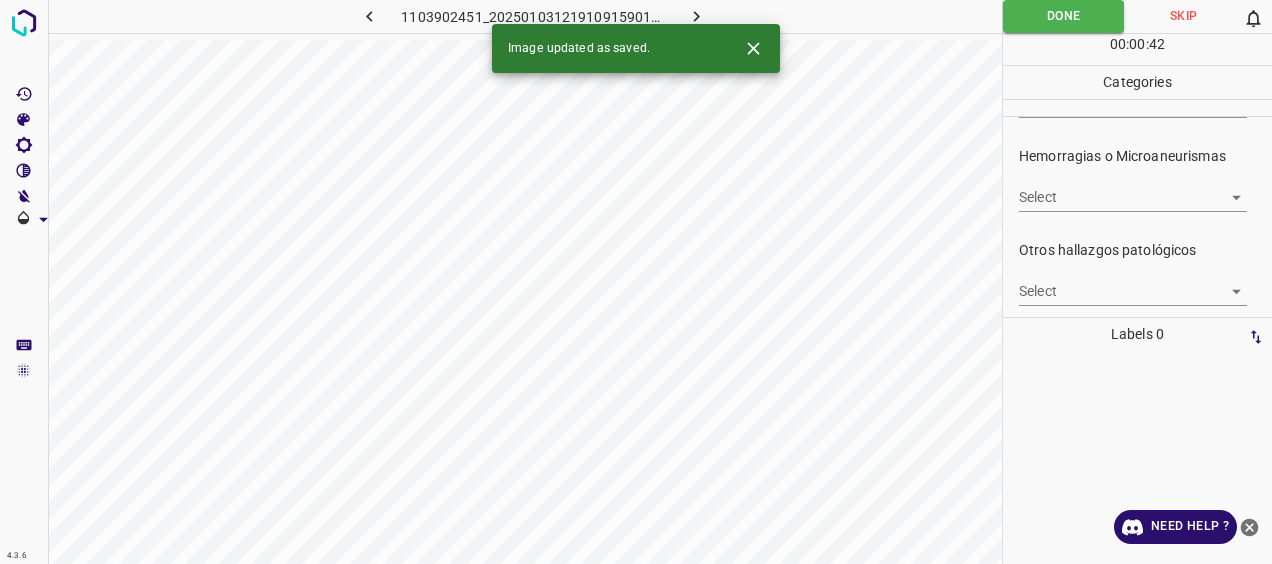click at bounding box center [696, 16] 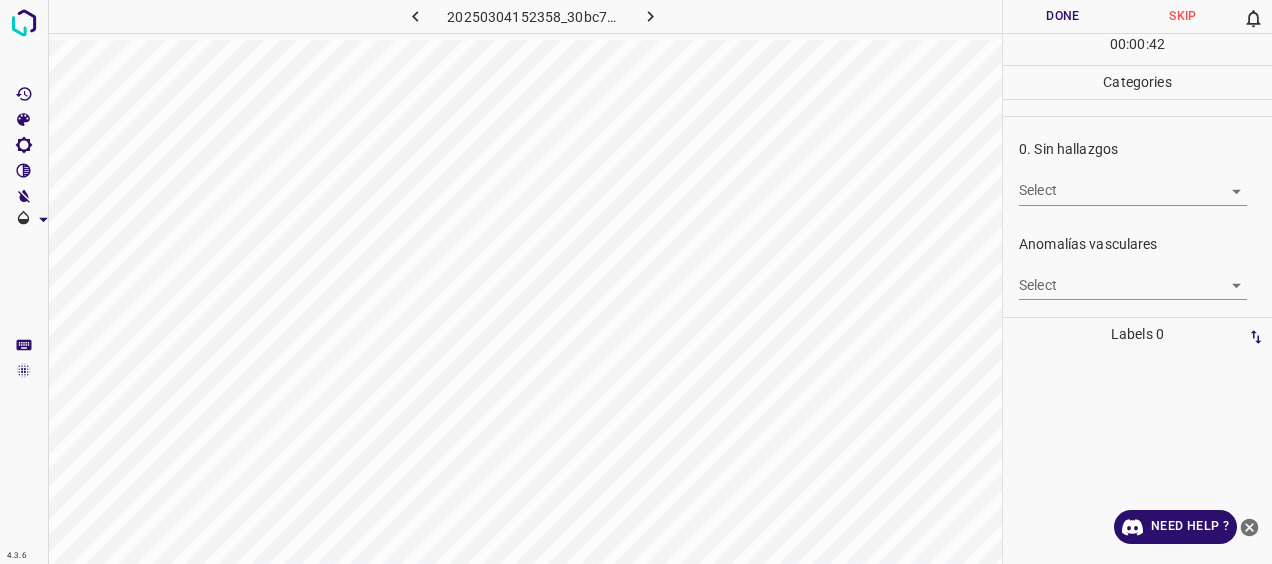 click on "Done" at bounding box center [1063, 16] 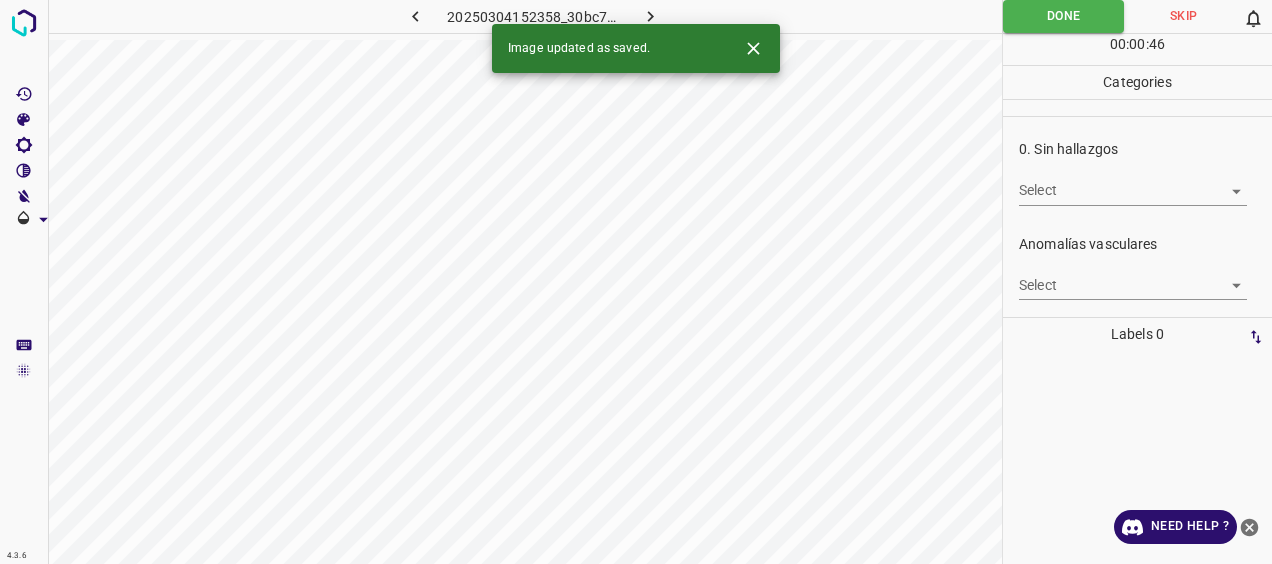 click at bounding box center (651, 16) 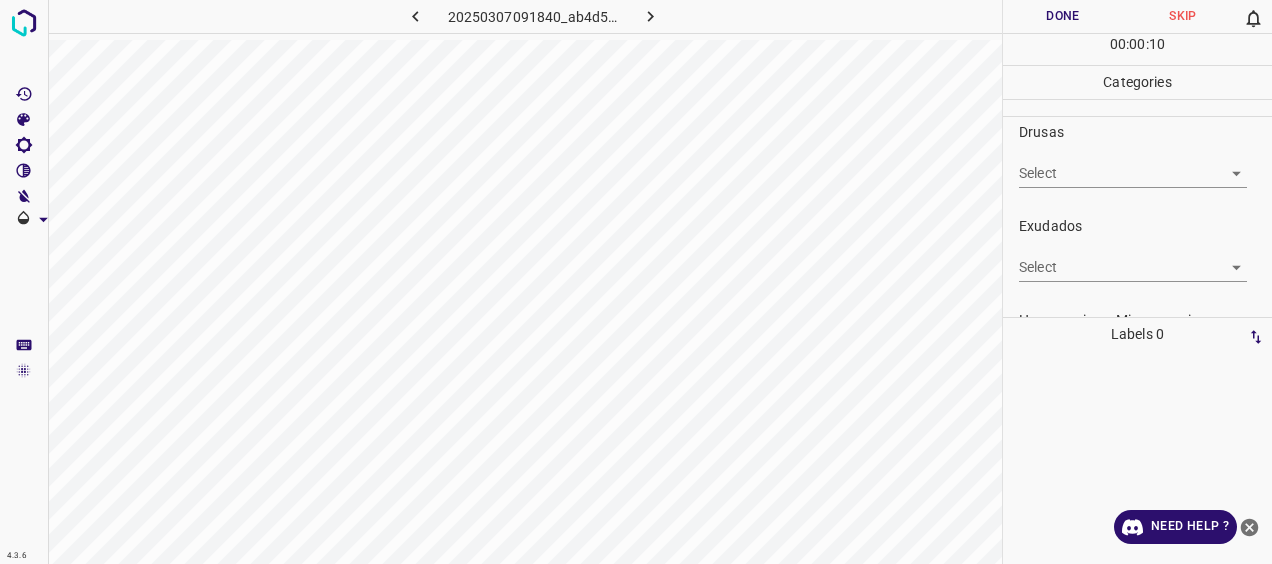 scroll, scrollTop: 400, scrollLeft: 0, axis: vertical 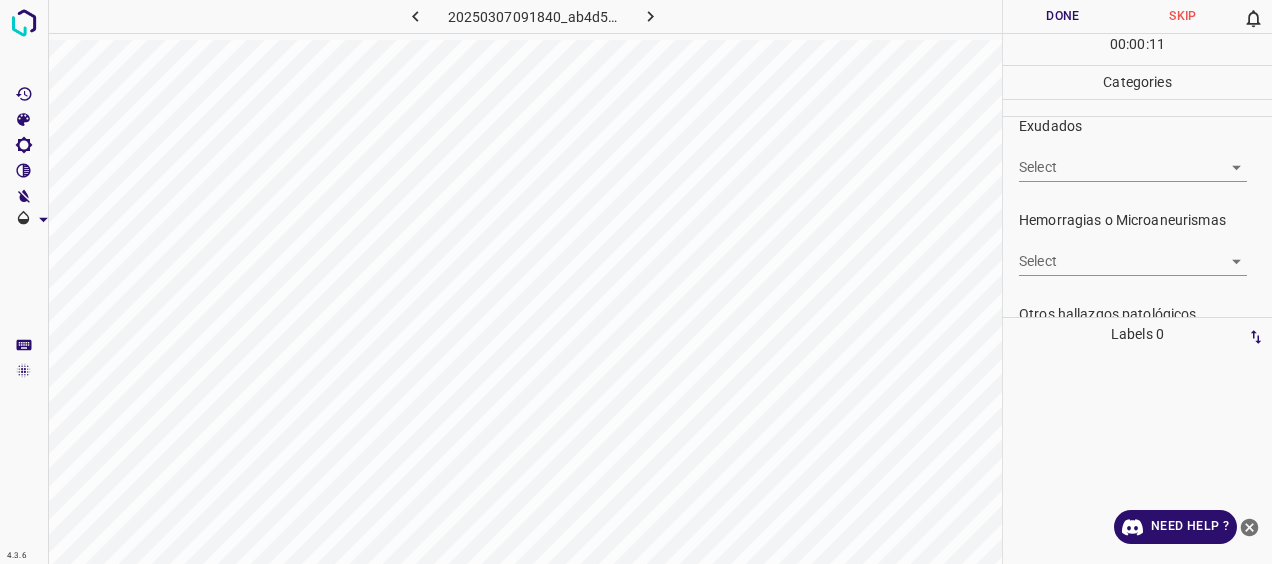 click on "4.3.6  20250307091840_ab4d5f529.jpg Done Skip 0 00   : 00   : 11   Categories 0. Sin hallazgos   Select ​ Anomalías vasculares   Select ​ Atrofias   Select ​ Drusas   Select ​ Exudados   Select ​ Hemorragias o Microaneurismas   Select ​ Otros hallazgos patológicos   Select ​ Otros hallazgos no patológicos   Select ​ Anomalías de disco óptico   Select ​ Elementos sin calidad suficiente   Select ​ Labels   0 Categories 1 0. Sin hallazgos 2 Anomalías vasculares 3 Atrofias 4 Drusas 5 Exudados 6 Hemorragias o Microaneurismas 7 Otros hallazgos patológicos 8 Otros hallazgos no patológicos 9 Anomalías de disco óptico 0 Elementos sin calidad suficiente Tools Space Change between modes (Draw & Edit) I Auto labeling R Restore zoom M Zoom in N Zoom out Delete Delete selecte label Filters Z Restore filters X Saturation filter C Brightness filter V Contrast filter B Gray scale filter General O Download Need Help ? - Text - Hide - Delete" at bounding box center (636, 282) 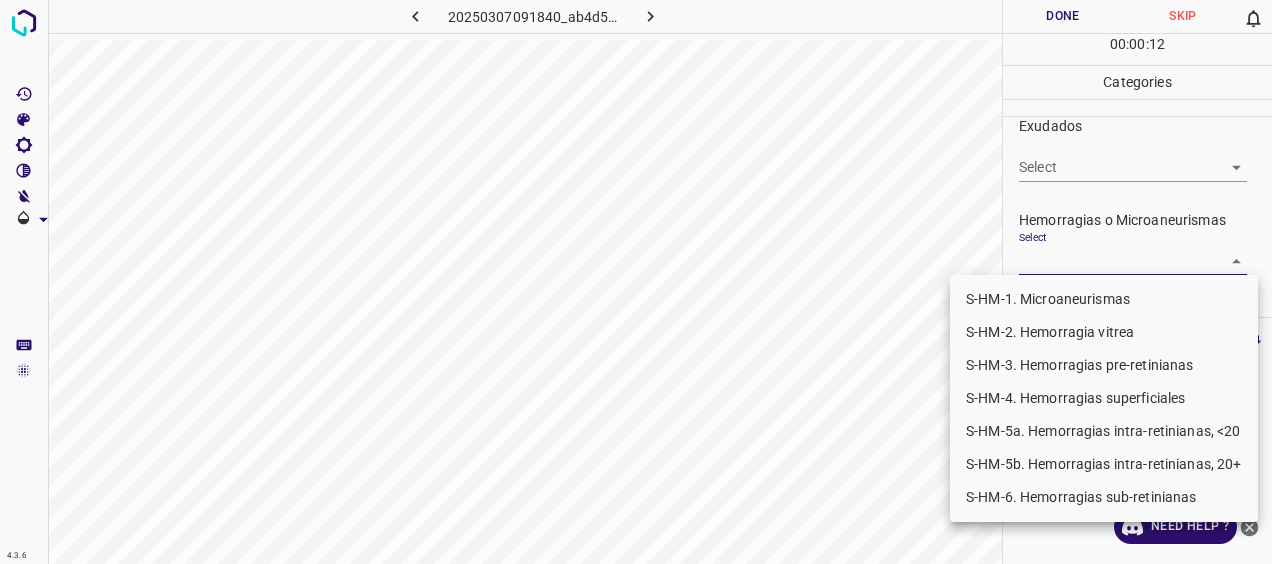 click on "S-HM-1. Microaneurismas" at bounding box center (1104, 299) 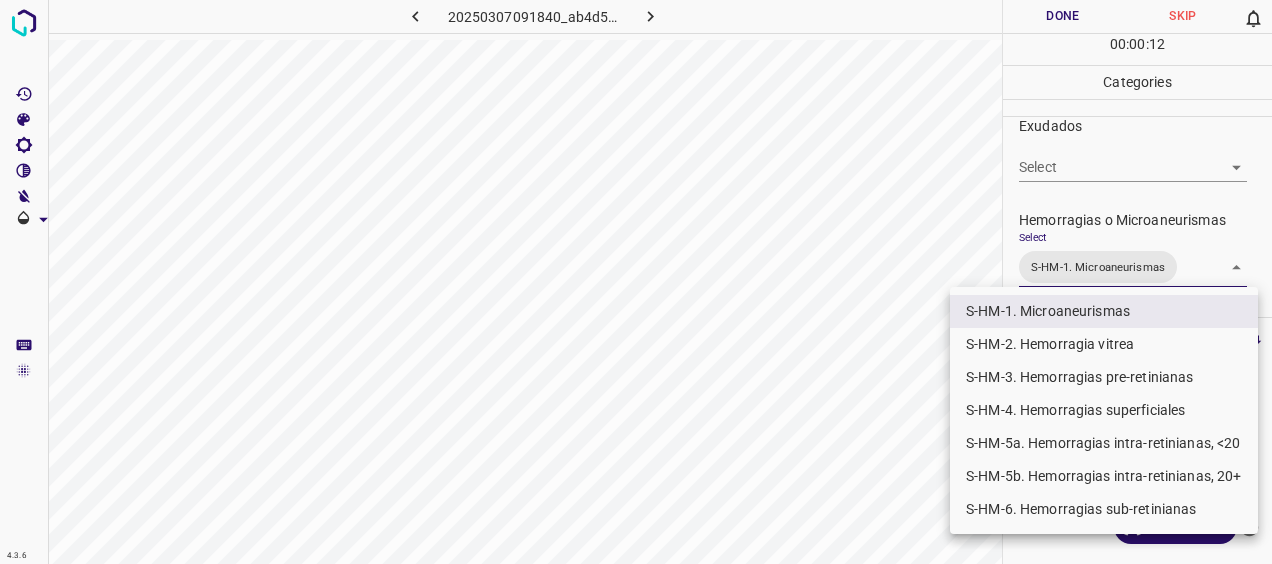 click at bounding box center [636, 282] 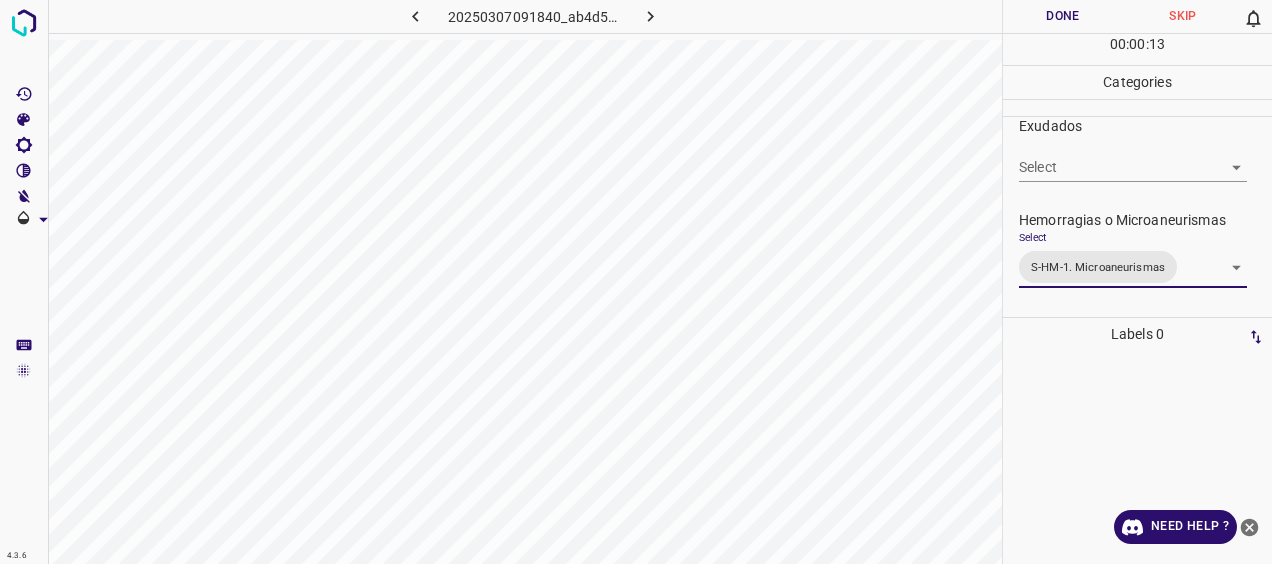 click on "Done" at bounding box center (1063, 16) 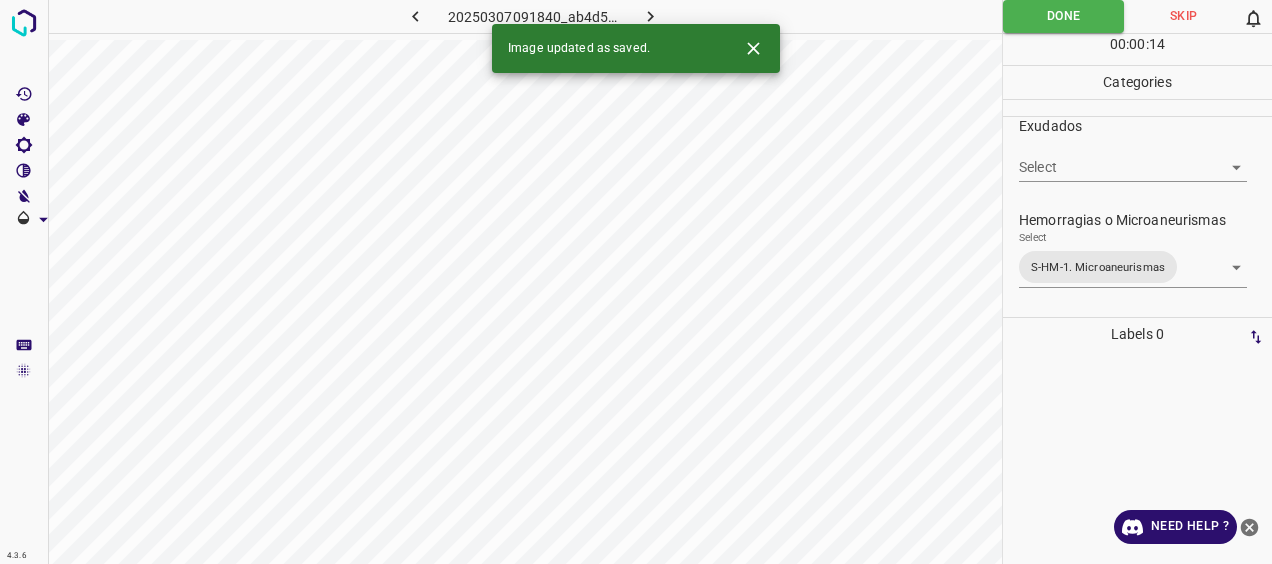 click at bounding box center [650, 16] 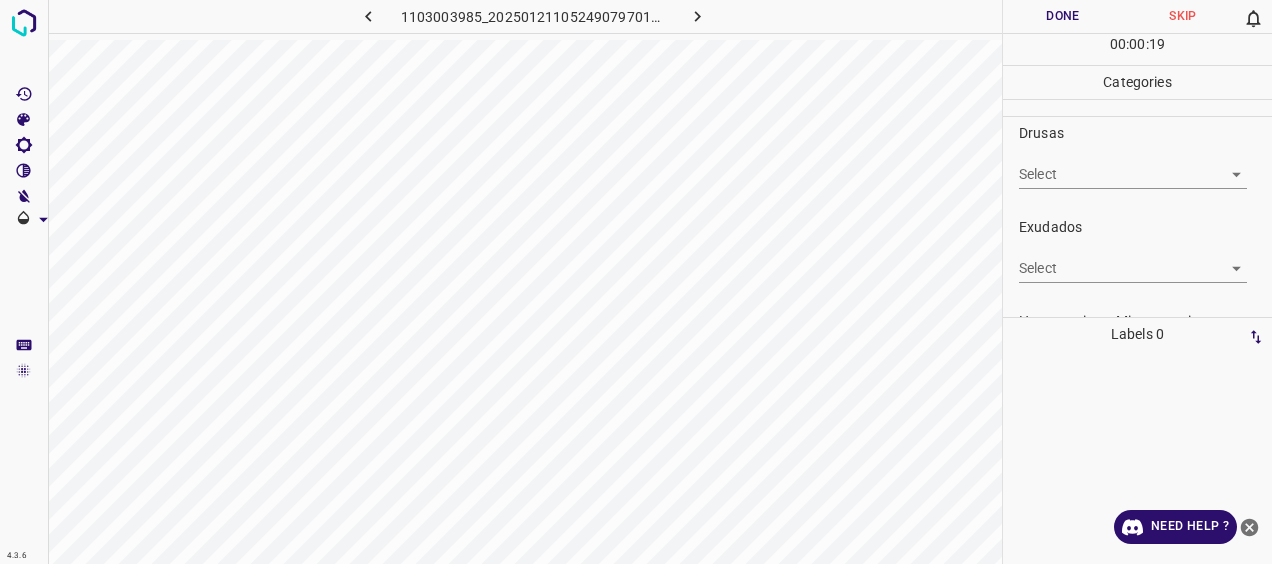 scroll, scrollTop: 300, scrollLeft: 0, axis: vertical 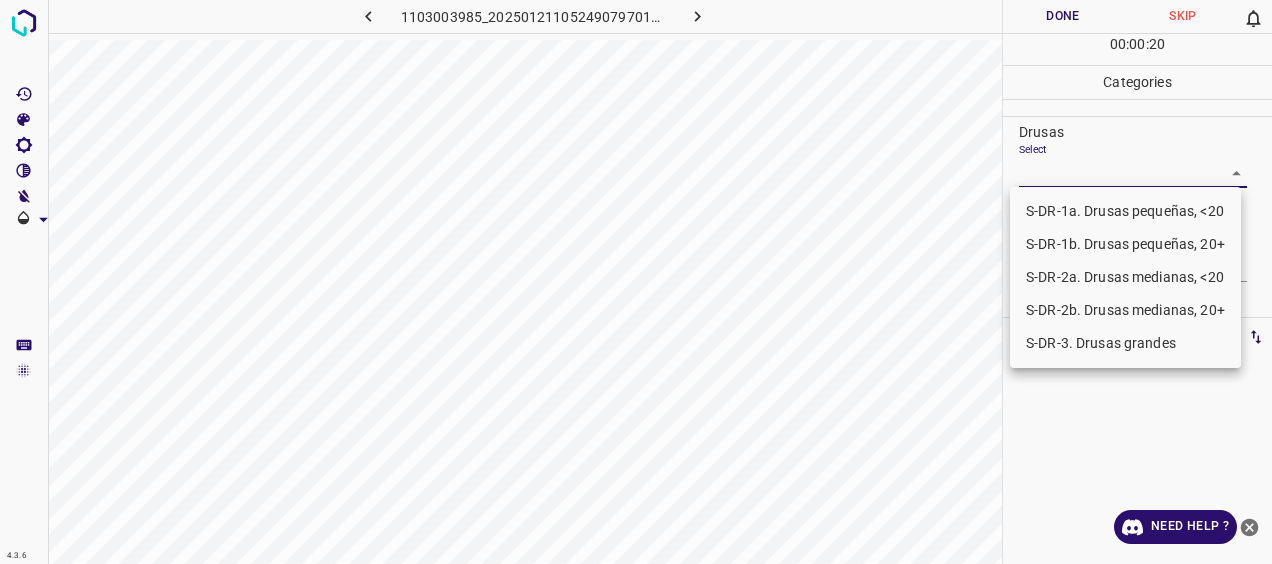 click on "4.3.6  [FILENAME] Done Skip 0 00   : 00   : 20   Categories 0. Sin hallazgos   Select ​ Anomalías vasculares   Select ​ Atrofias   Select ​ Drusas   Select ​ Exudados   Select ​ Hemorragias o Microaneurismas   Select ​ Otros hallazgos patológicos   Select ​ Otros hallazgos no patológicos   Select ​ Anomalías de disco óptico   Select ​ Elementos sin calidad suficiente   Select ​ Labels   0 Categories 1 0. Sin hallazgos 2 Anomalías vasculares 3 Atrofias 4 Drusas 5 Exudados 6 Hemorragias o Microaneurismas 7 Otros hallazgos patológicos 8 Otros hallazgos no patológicos 9 Anomalías de disco óptico 0 Elementos sin calidad suficiente Tools Space Change between modes (Draw & Edit) I Auto labeling R Restore zoom M Zoom in N Zoom out Delete Delete selecte label Filters Z Restore filters X Saturation filter C Brightness filter V Contrast filter B Gray scale filter General O Download Need Help ? - Text - Hide - Delete S-DR-1a. Drusas pequeñas, <20" at bounding box center (636, 282) 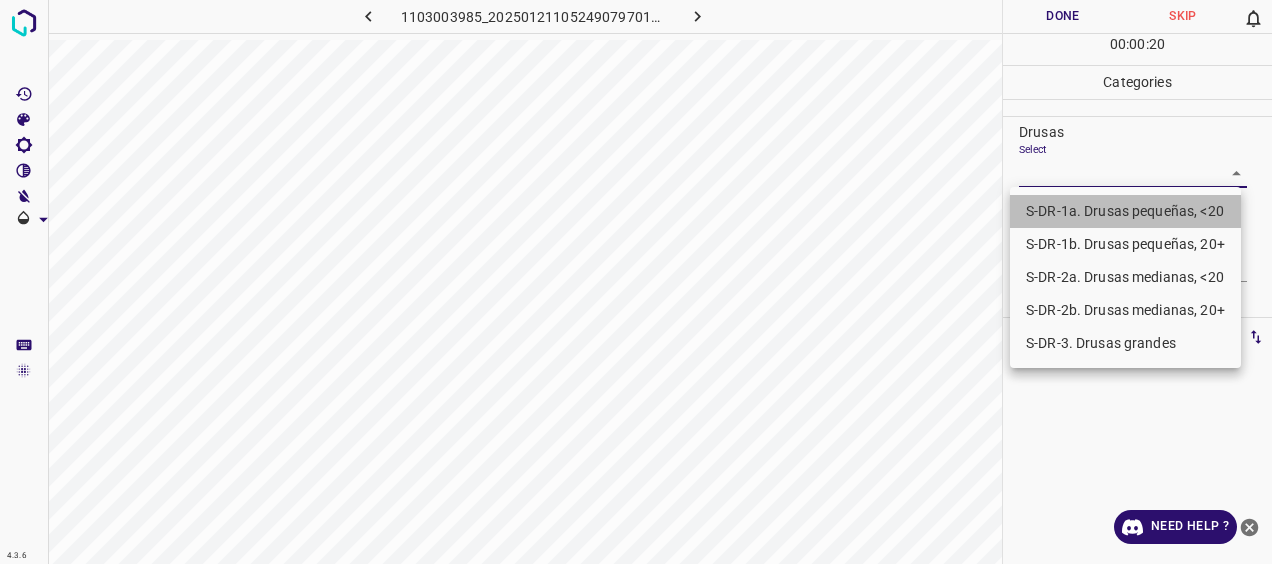 click on "S-DR-1a. Drusas pequeñas, <20" at bounding box center (1125, 211) 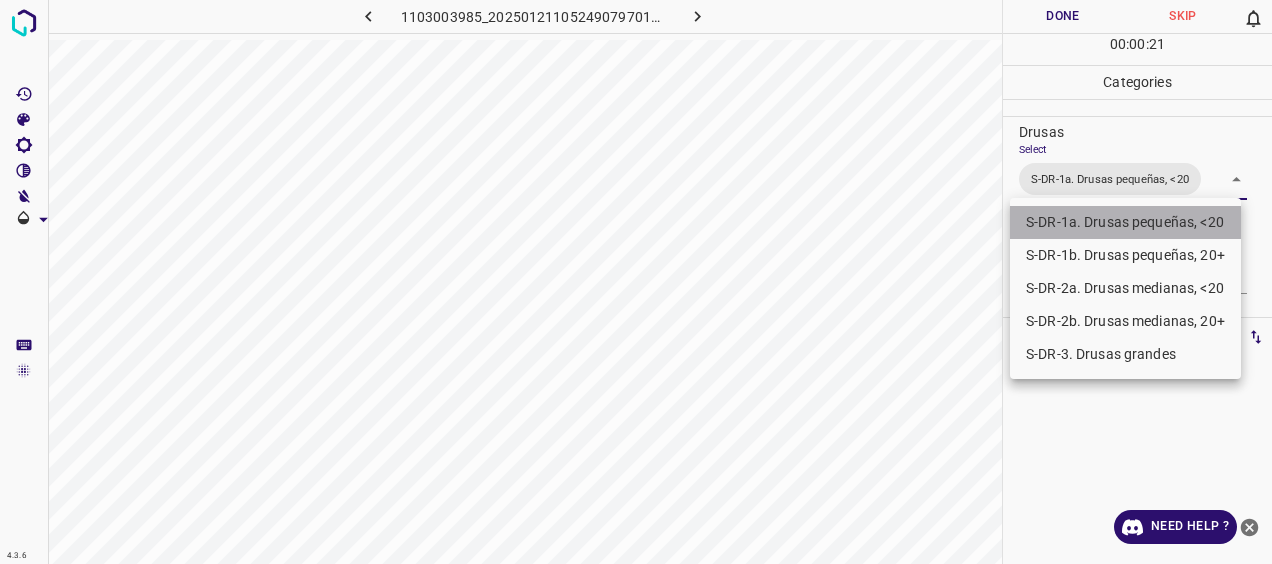 click on "S-DR-1a. Drusas pequeñas, <20" at bounding box center (1125, 222) 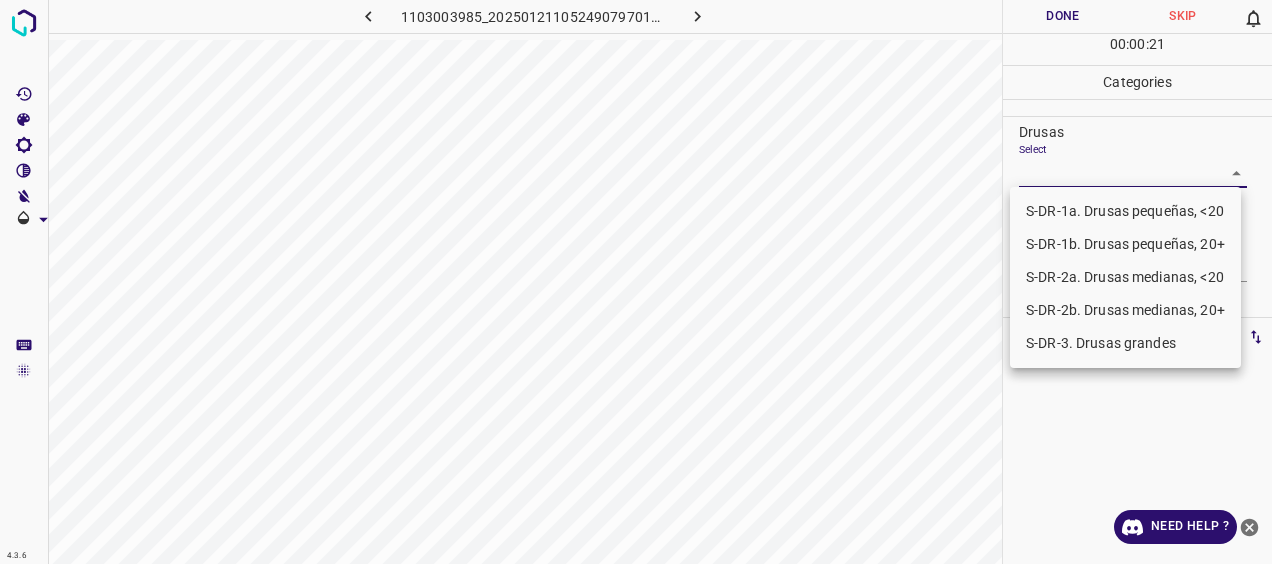 click on "S-DR-1b. Drusas pequeñas, 20+" at bounding box center (1125, 244) 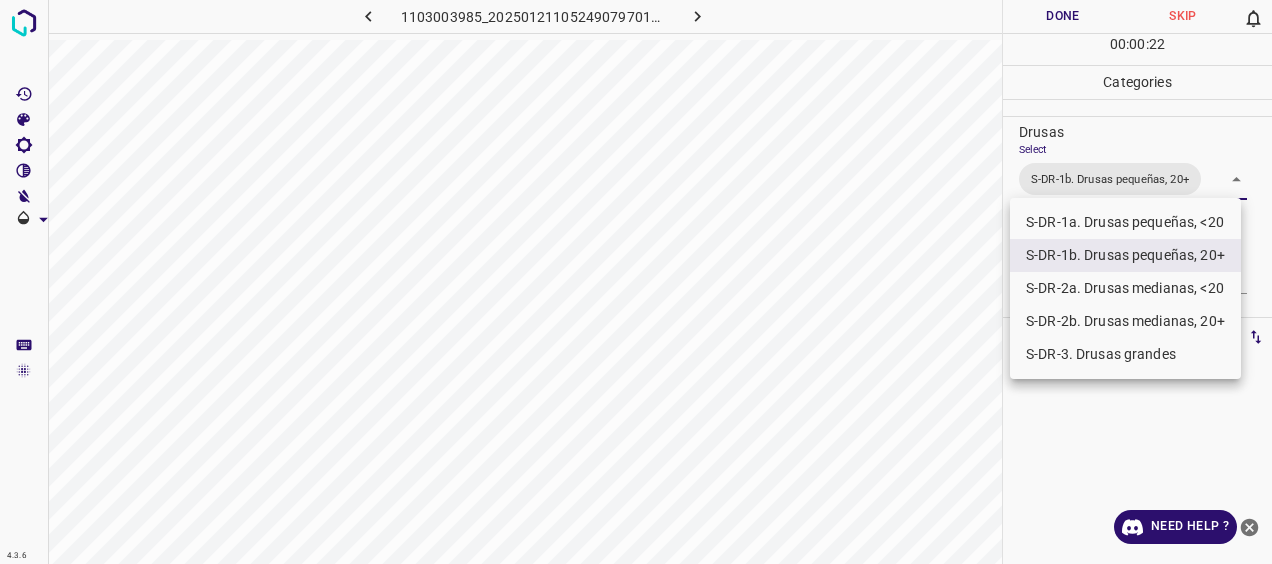 click at bounding box center [636, 282] 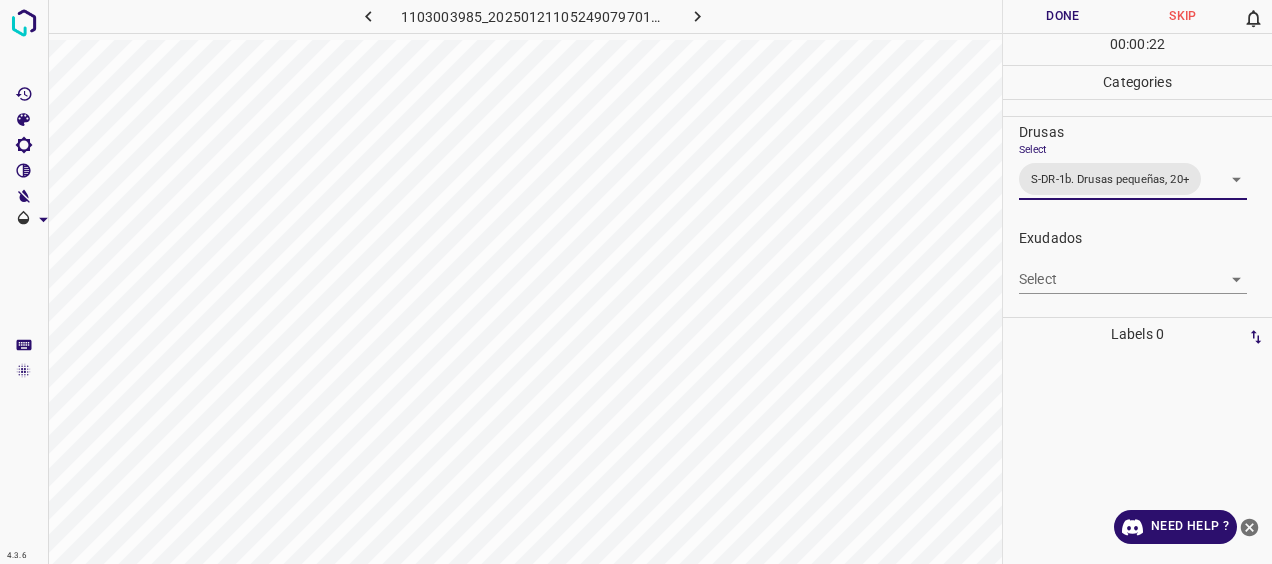 click on "Done" at bounding box center (1063, 16) 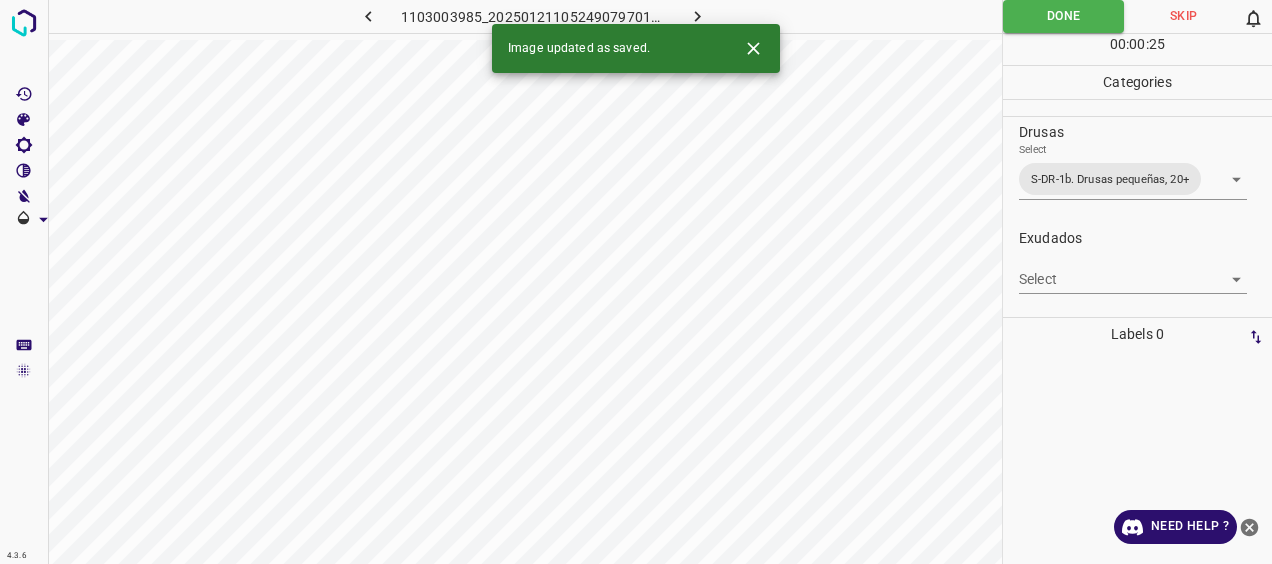 click at bounding box center [697, 16] 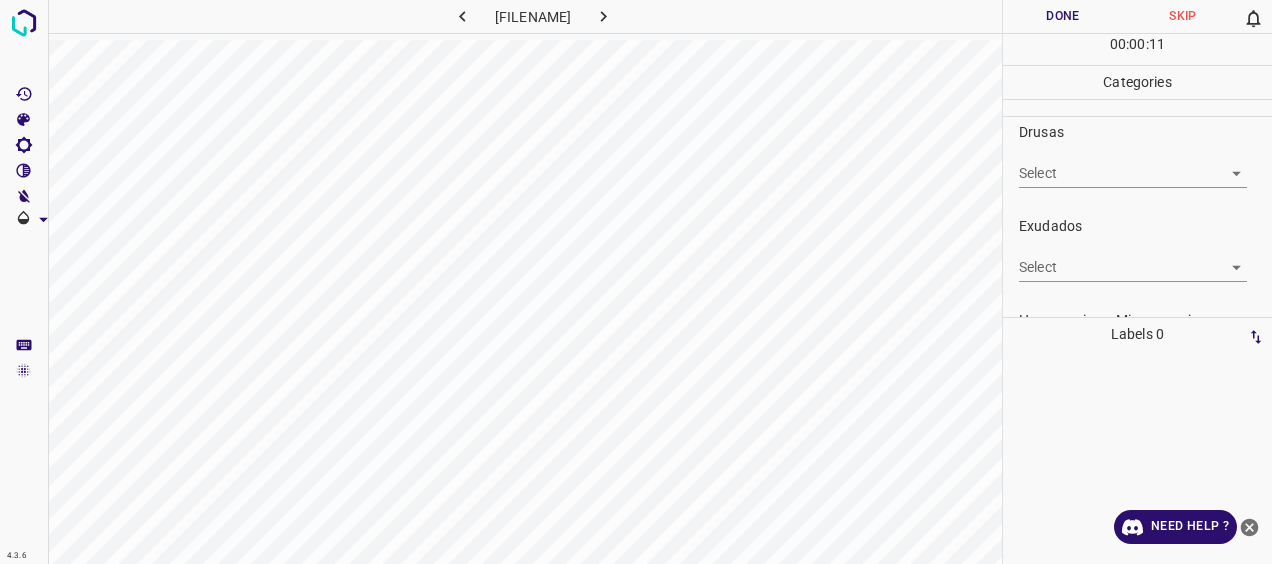 scroll, scrollTop: 400, scrollLeft: 0, axis: vertical 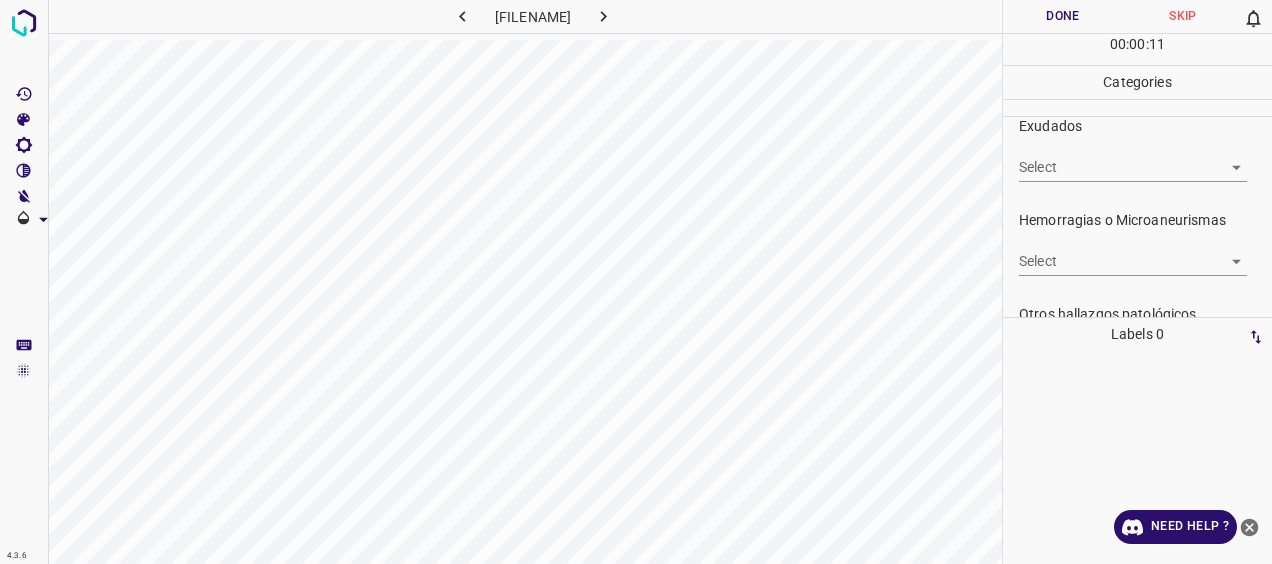 click on "4.3.6  20250307101125_40acc4b40.jpg Done Skip 0 00   : 00   : 11   Categories 0. Sin hallazgos   Select ​ Anomalías vasculares   Select ​ Atrofias   Select ​ Drusas   Select ​ Exudados   Select ​ Hemorragias o Microaneurismas   Select ​ Otros hallazgos patológicos   Select ​ Otros hallazgos no patológicos   Select ​ Anomalías de disco óptico   Select ​ Elementos sin calidad suficiente   Select ​ Labels   0 Categories 1 0. Sin hallazgos 2 Anomalías vasculares 3 Atrofias 4 Drusas 5 Exudados 6 Hemorragias o Microaneurismas 7 Otros hallazgos patológicos 8 Otros hallazgos no patológicos 9 Anomalías de disco óptico 0 Elementos sin calidad suficiente Tools Space Change between modes (Draw & Edit) I Auto labeling R Restore zoom M Zoom in N Zoom out Delete Delete selecte label Filters Z Restore filters X Saturation filter C Brightness filter V Contrast filter B Gray scale filter General O Download Need Help ? - Text - Hide - Delete" at bounding box center [636, 282] 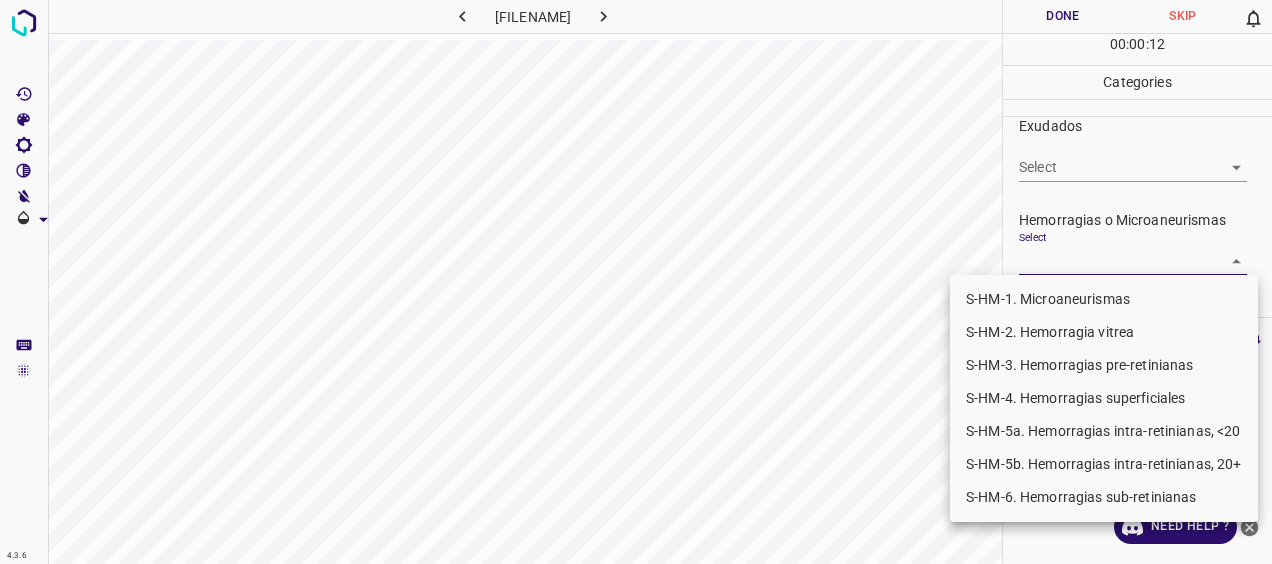 click on "S-HM-4. Hemorragias superficiales" at bounding box center [1104, 398] 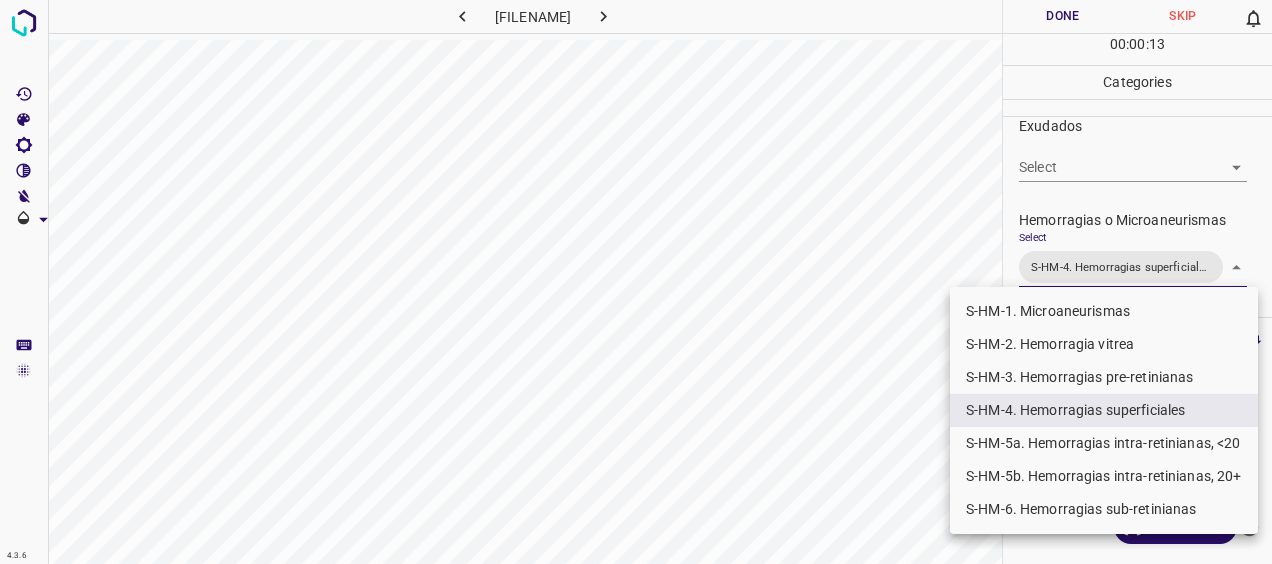 click at bounding box center [636, 282] 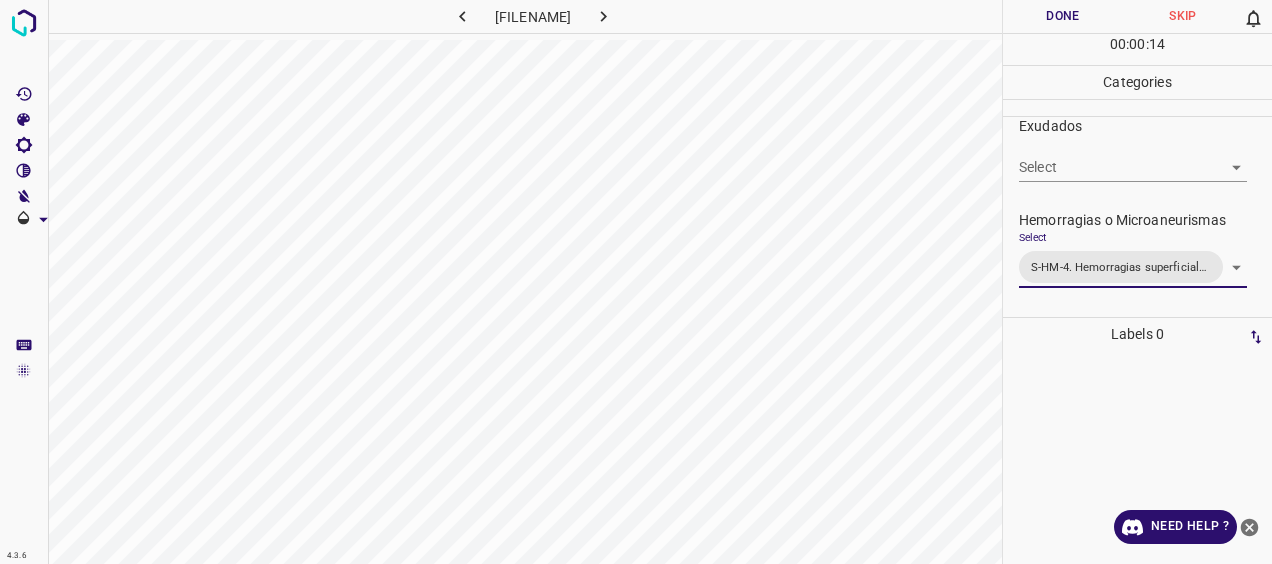 click on "Done" at bounding box center [1063, 16] 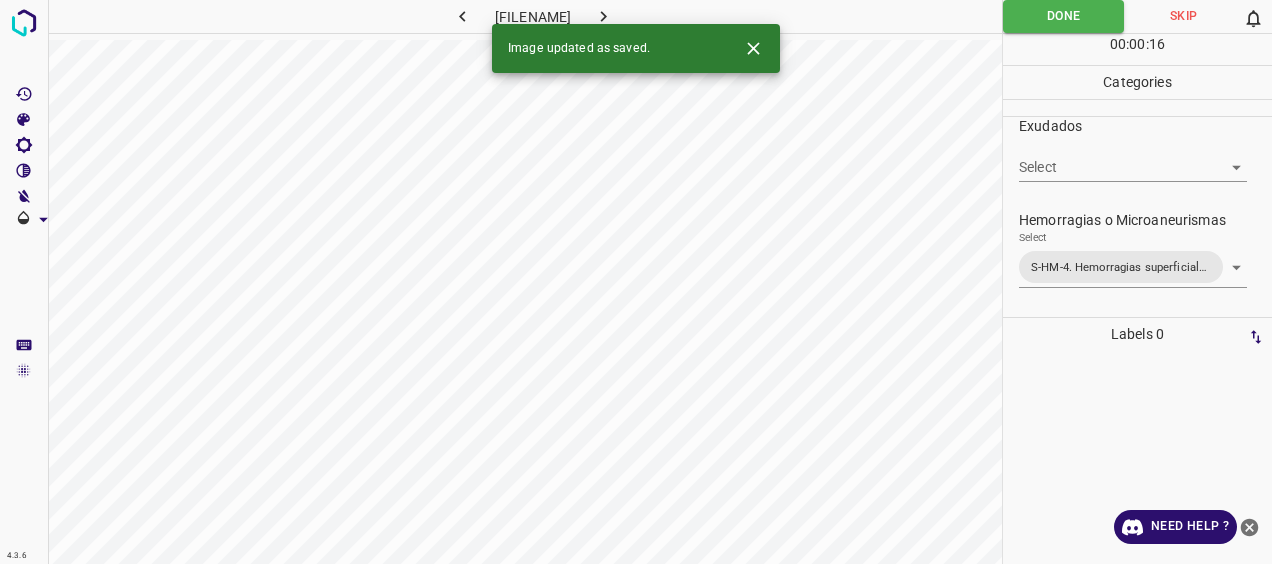 click at bounding box center (603, 16) 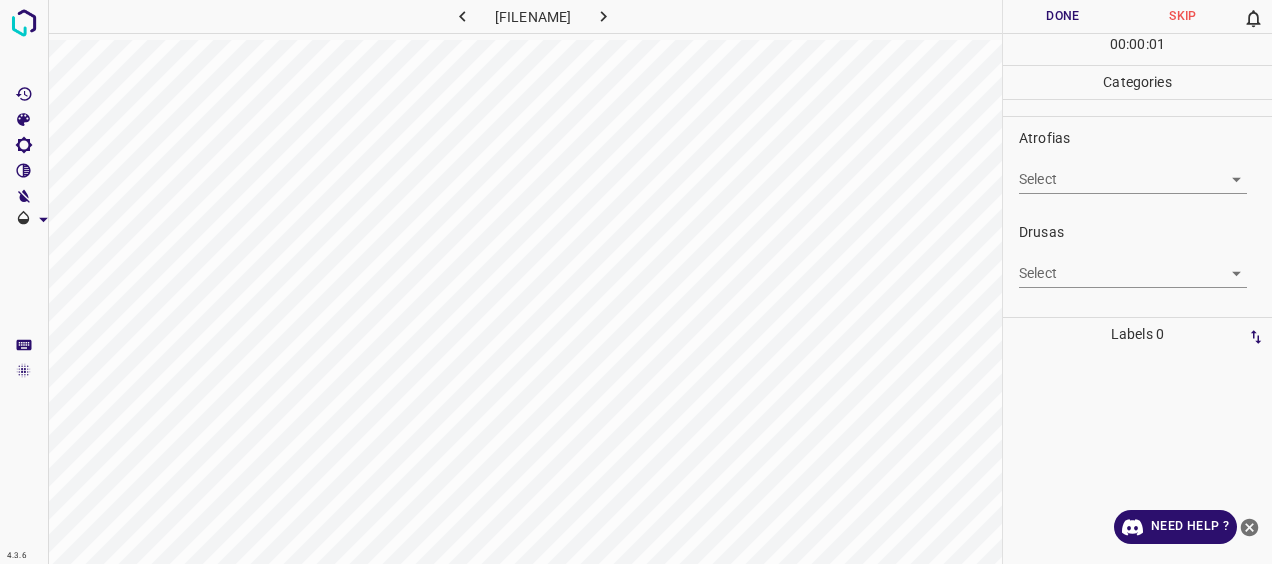 scroll, scrollTop: 400, scrollLeft: 0, axis: vertical 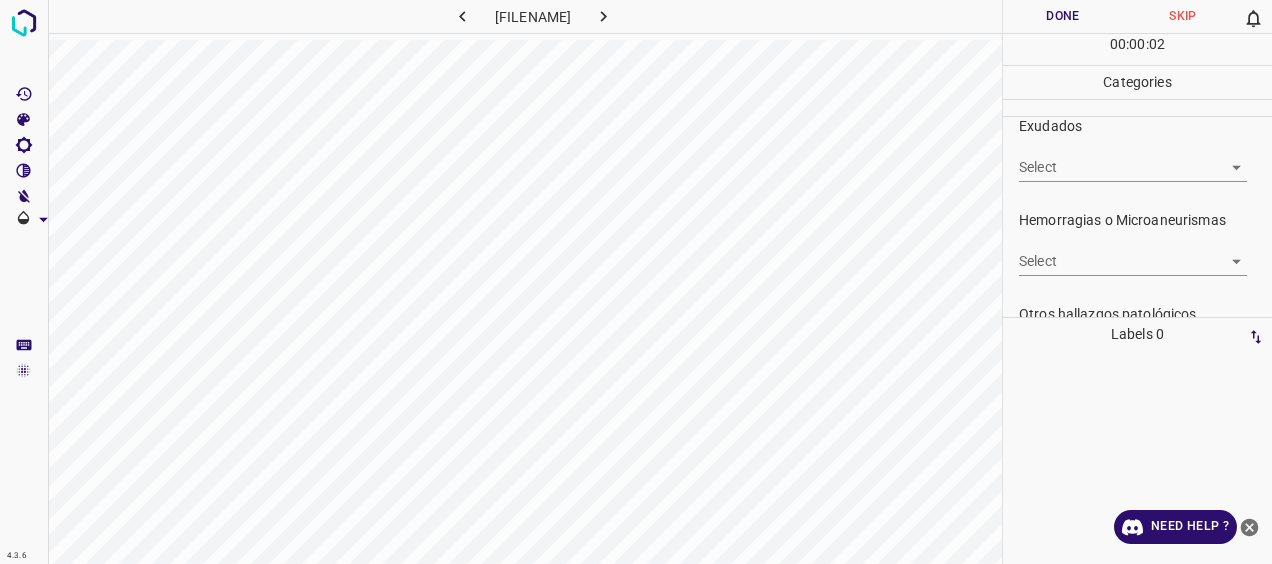 click on "4.3.6  20250308084703_bb946c411.jpg Done Skip 0 00   : 00   : 02   Categories 0. Sin hallazgos   Select ​ Anomalías vasculares   Select ​ Atrofias   Select ​ Drusas   Select ​ Exudados   Select ​ Hemorragias o Microaneurismas   Select ​ Otros hallazgos patológicos   Select ​ Otros hallazgos no patológicos   Select ​ Anomalías de disco óptico   Select ​ Elementos sin calidad suficiente   Select ​ Labels   0 Categories 1 0. Sin hallazgos 2 Anomalías vasculares 3 Atrofias 4 Drusas 5 Exudados 6 Hemorragias o Microaneurismas 7 Otros hallazgos patológicos 8 Otros hallazgos no patológicos 9 Anomalías de disco óptico 0 Elementos sin calidad suficiente Tools Space Change between modes (Draw & Edit) I Auto labeling R Restore zoom M Zoom in N Zoom out Delete Delete selecte label Filters Z Restore filters X Saturation filter C Brightness filter V Contrast filter B Gray scale filter General O Download Need Help ? - Text - Hide - Delete" at bounding box center [636, 282] 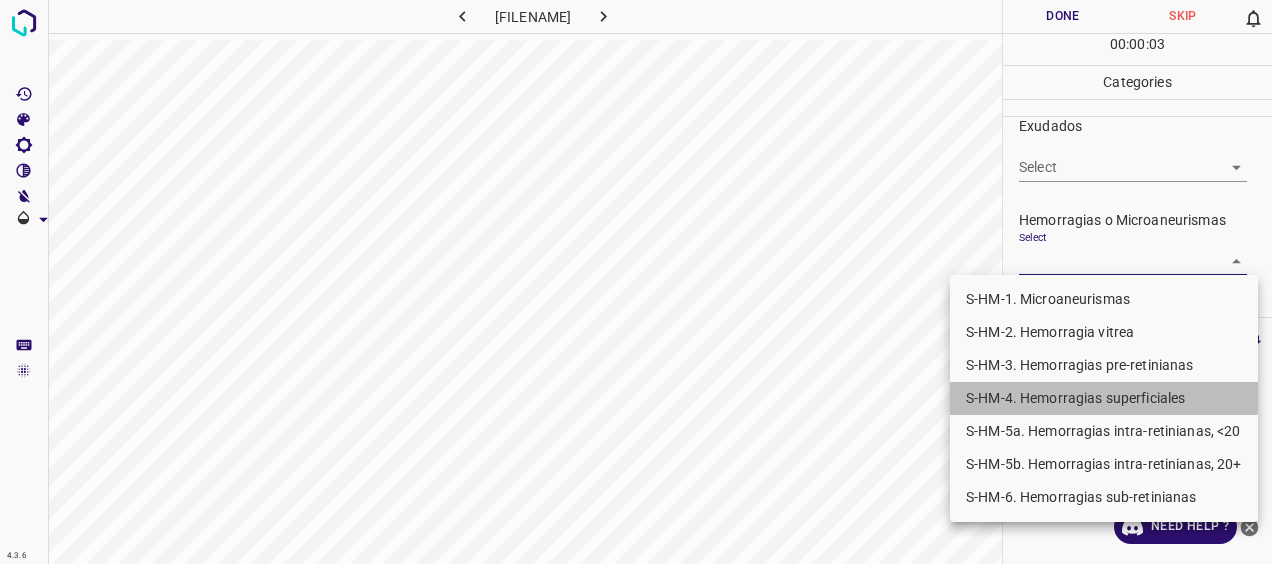 click on "S-HM-4. Hemorragias superficiales" at bounding box center (1104, 398) 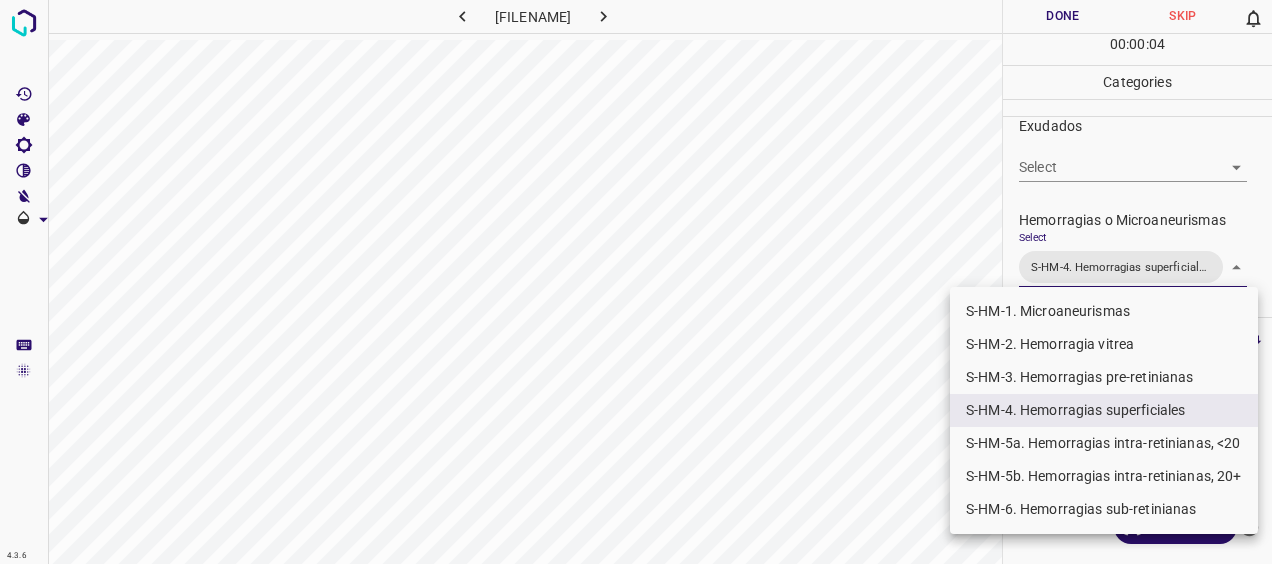 click on "S-HM-5a. Hemorragias intra-retinianas, <20" at bounding box center [1104, 443] 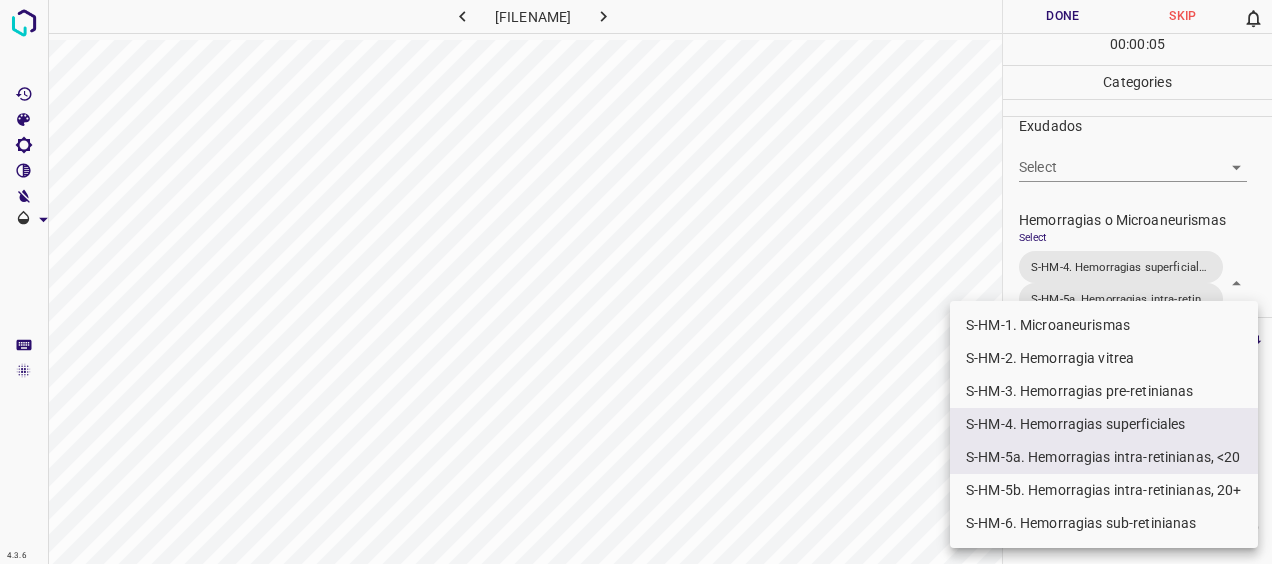 click at bounding box center (636, 282) 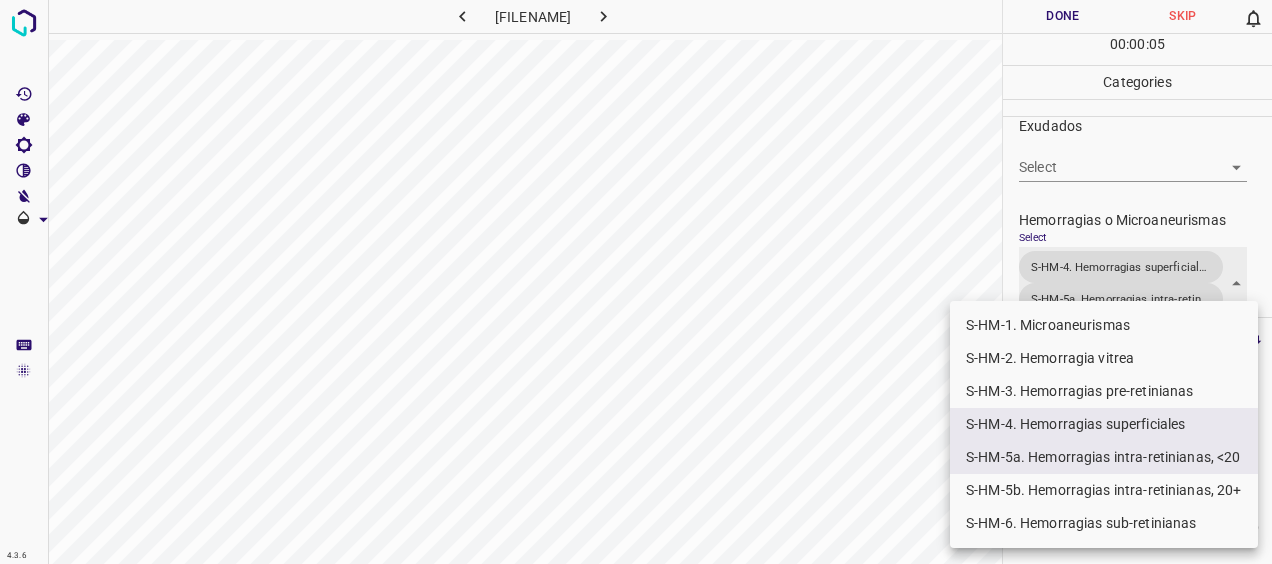 scroll, scrollTop: 402, scrollLeft: 0, axis: vertical 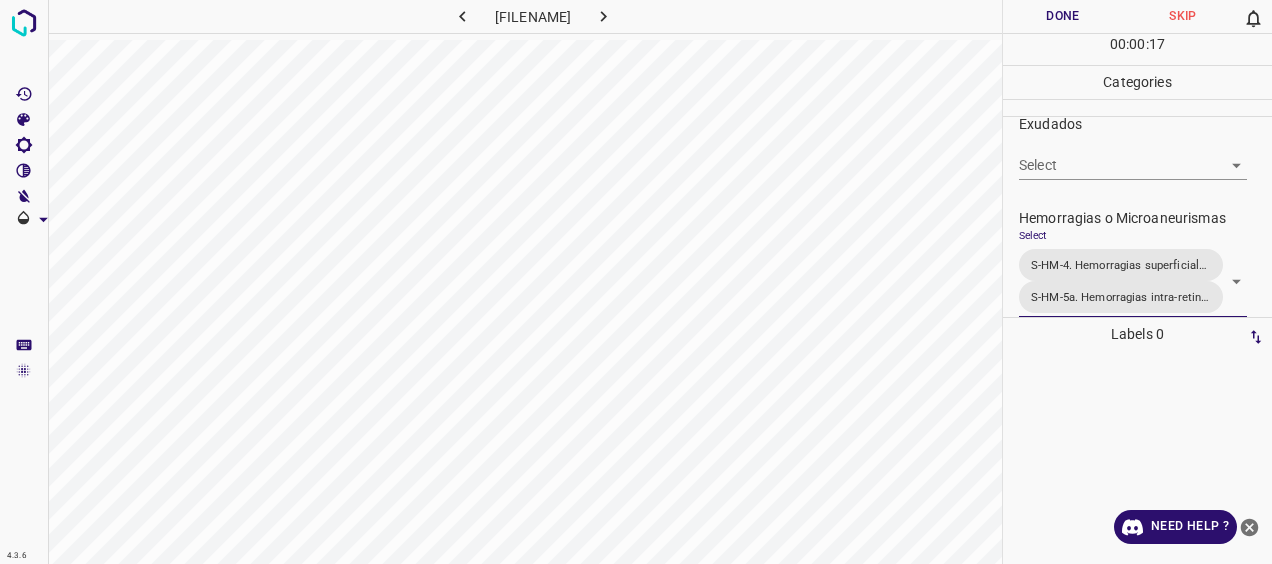 click on "Done" at bounding box center (1063, 16) 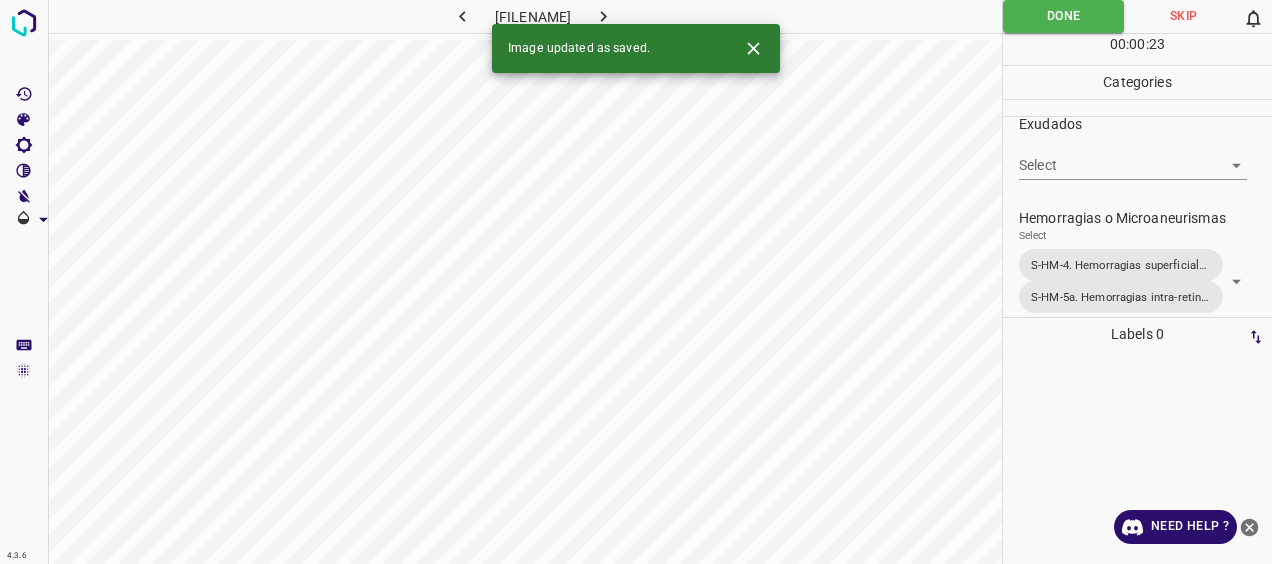 click at bounding box center (603, 16) 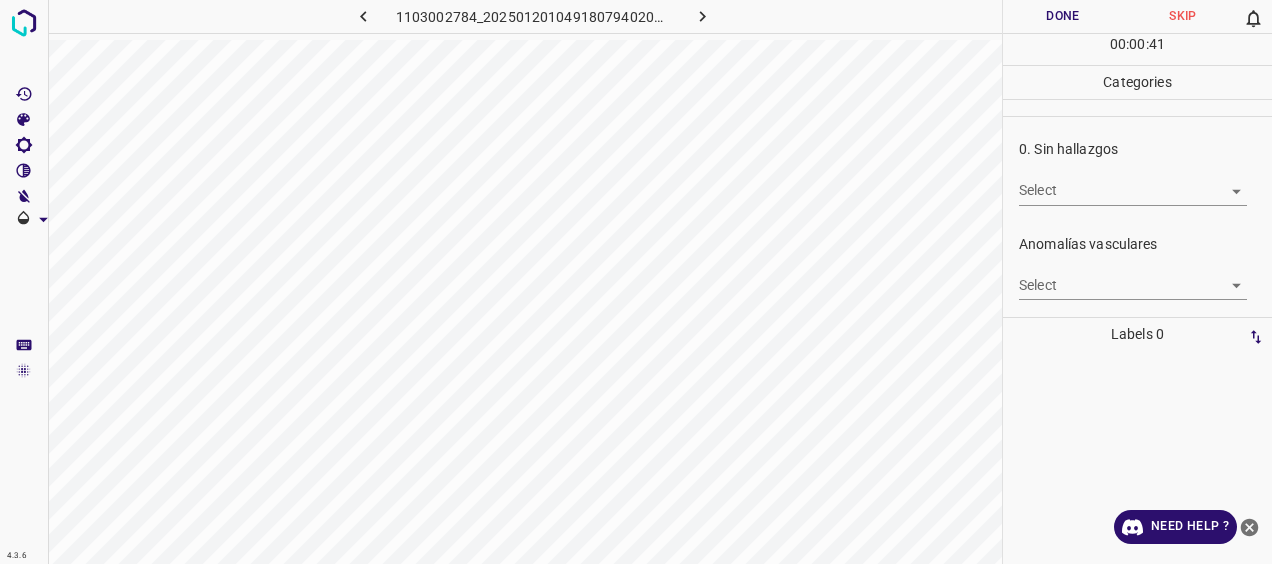 click at bounding box center (1137, 457) 